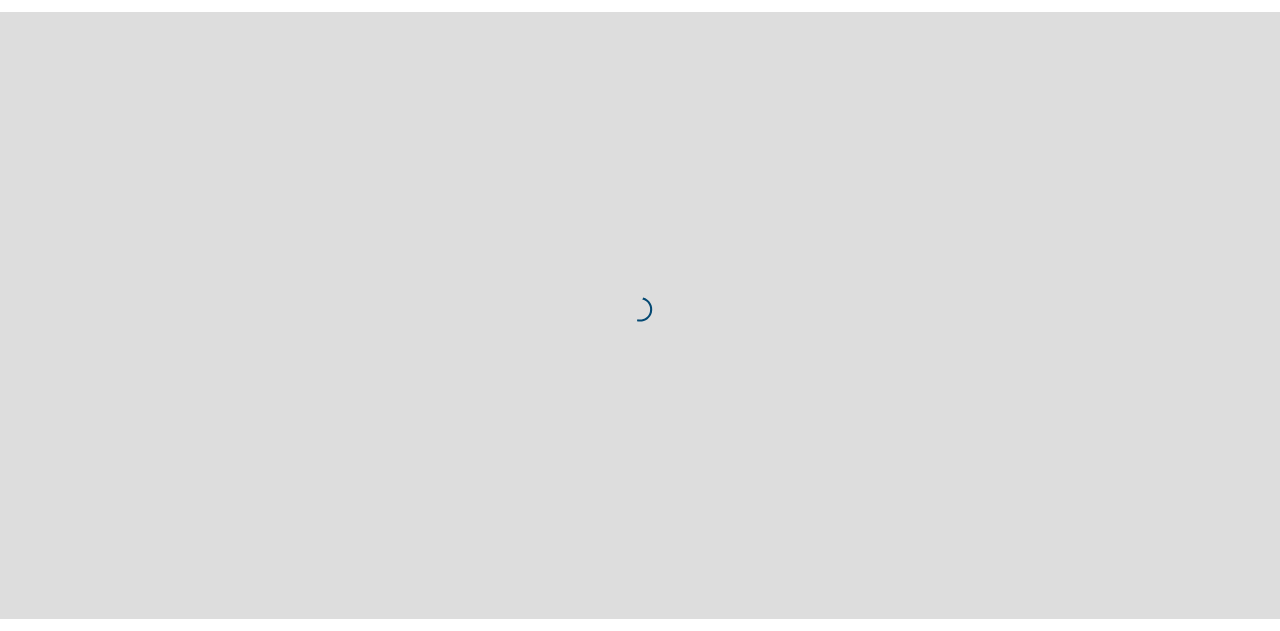 scroll, scrollTop: 0, scrollLeft: 0, axis: both 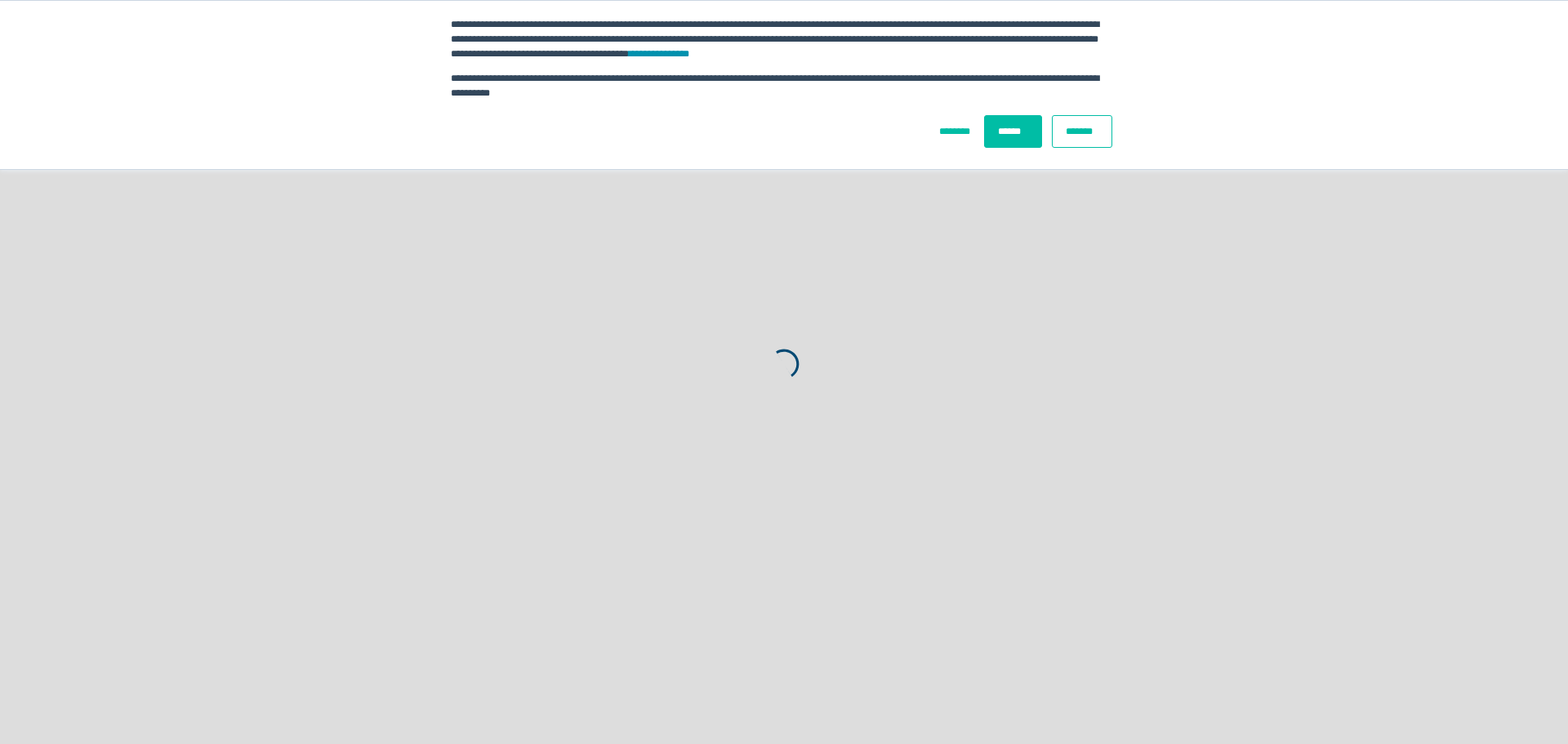 click on "******" at bounding box center [1013, 131] 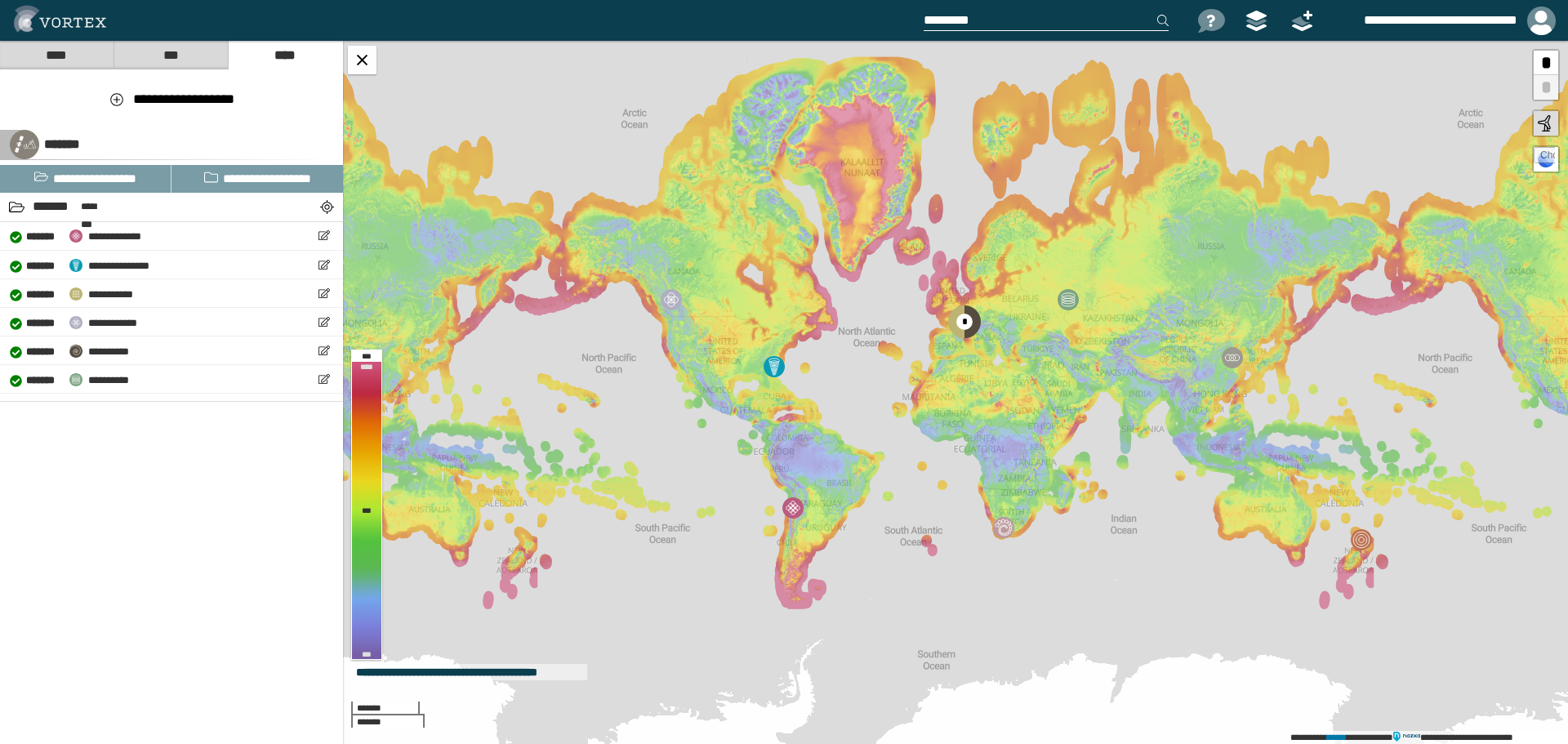 click on "***" at bounding box center [171, 55] 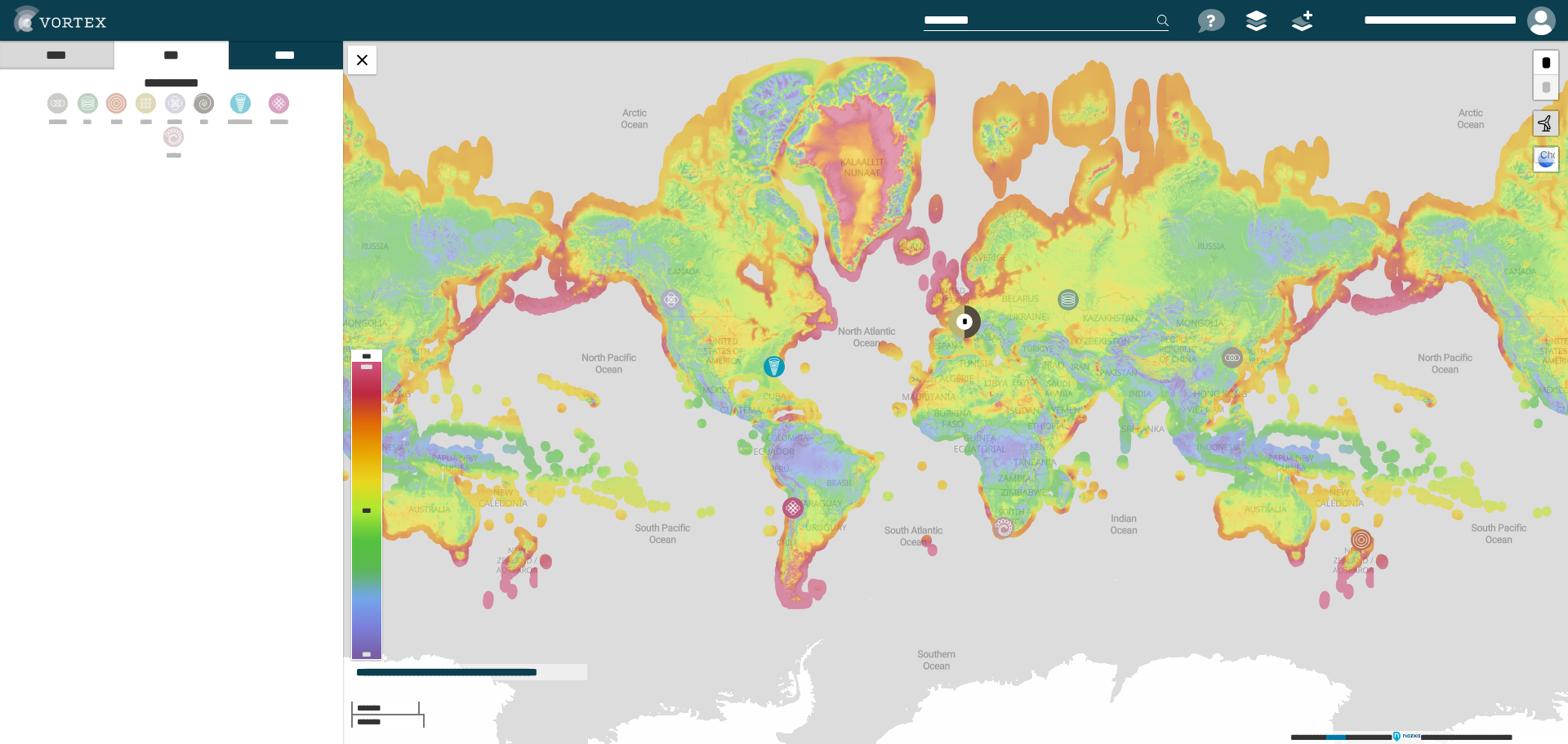 click on "****" at bounding box center [56, 55] 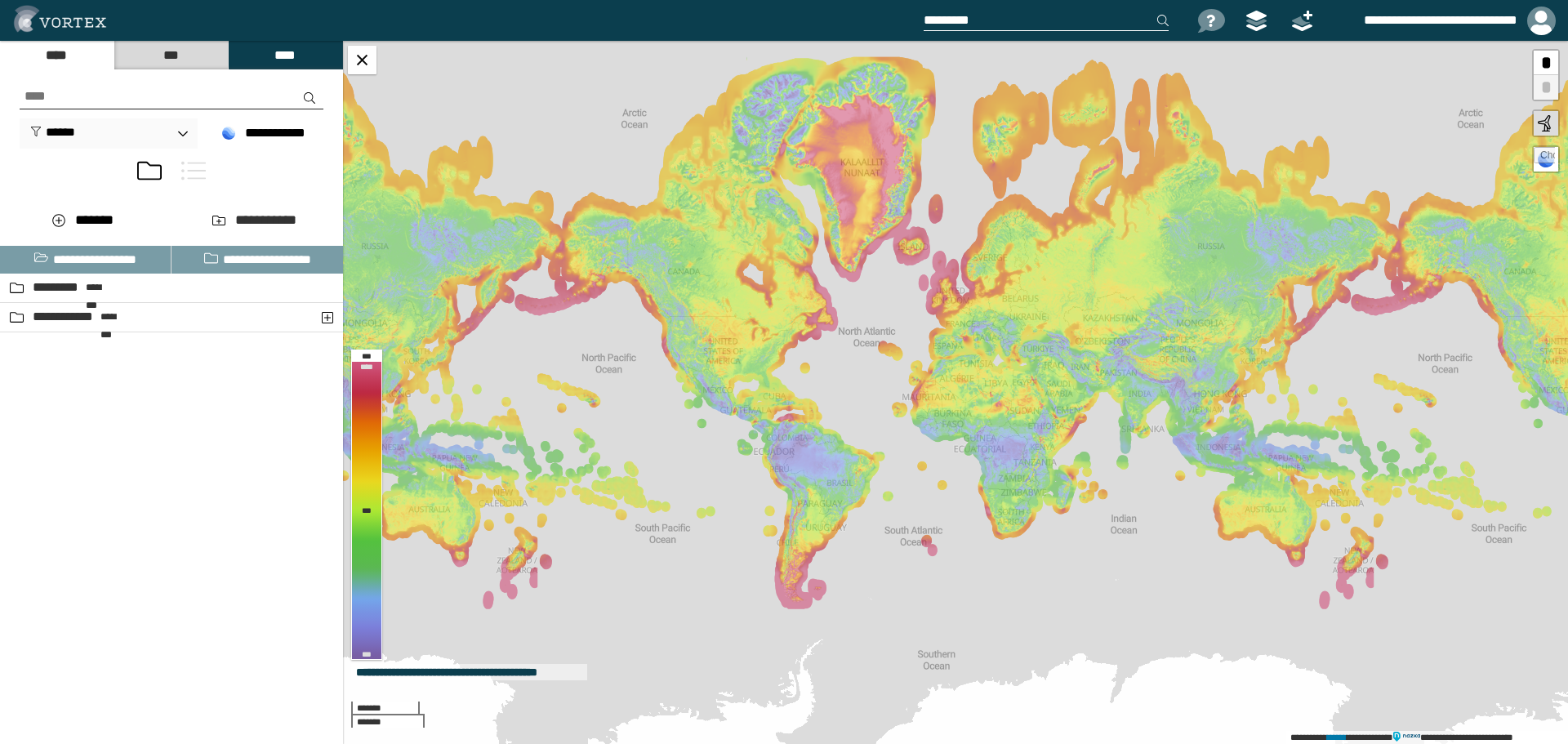 click on "***" at bounding box center [171, 55] 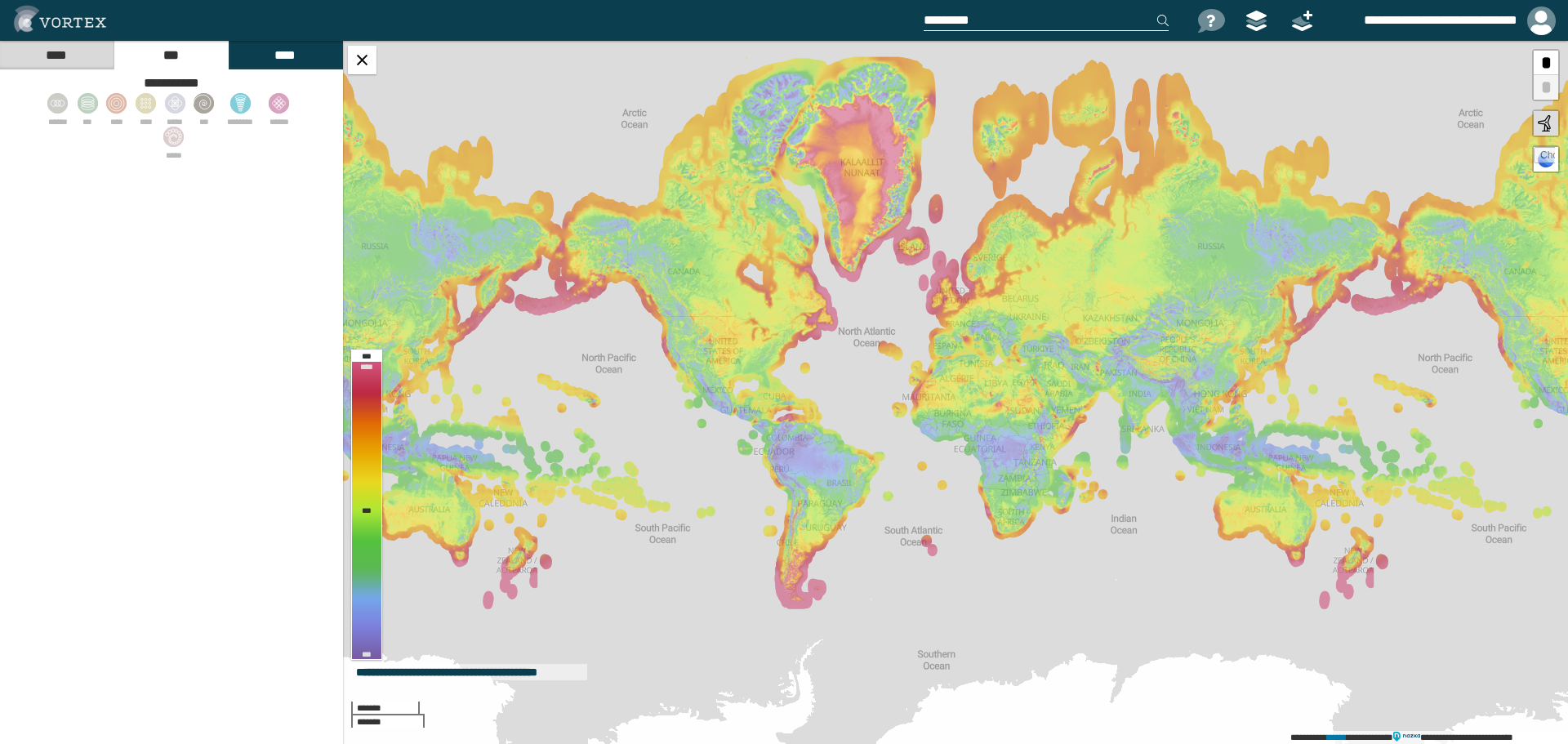 click on "****" at bounding box center [285, 55] 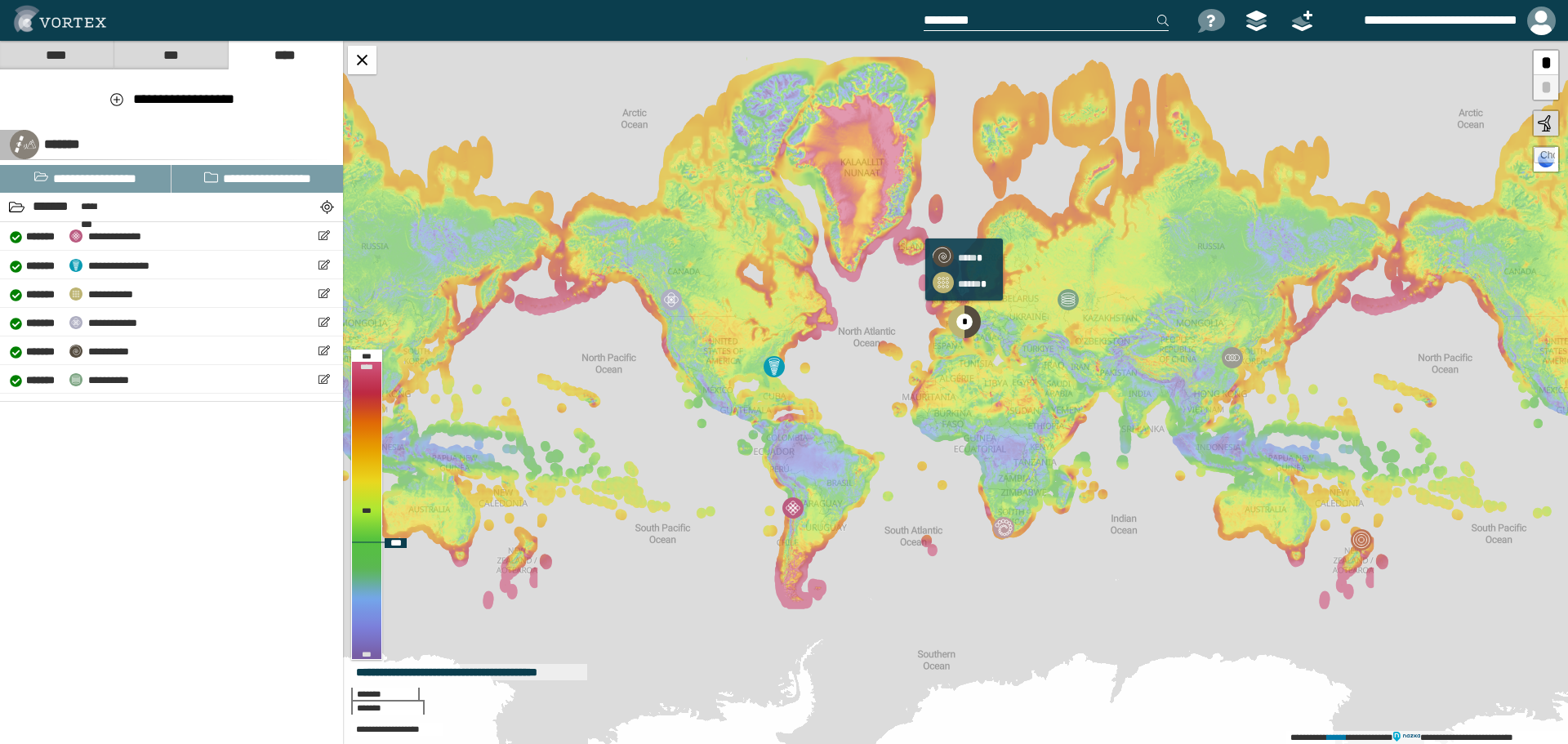 click 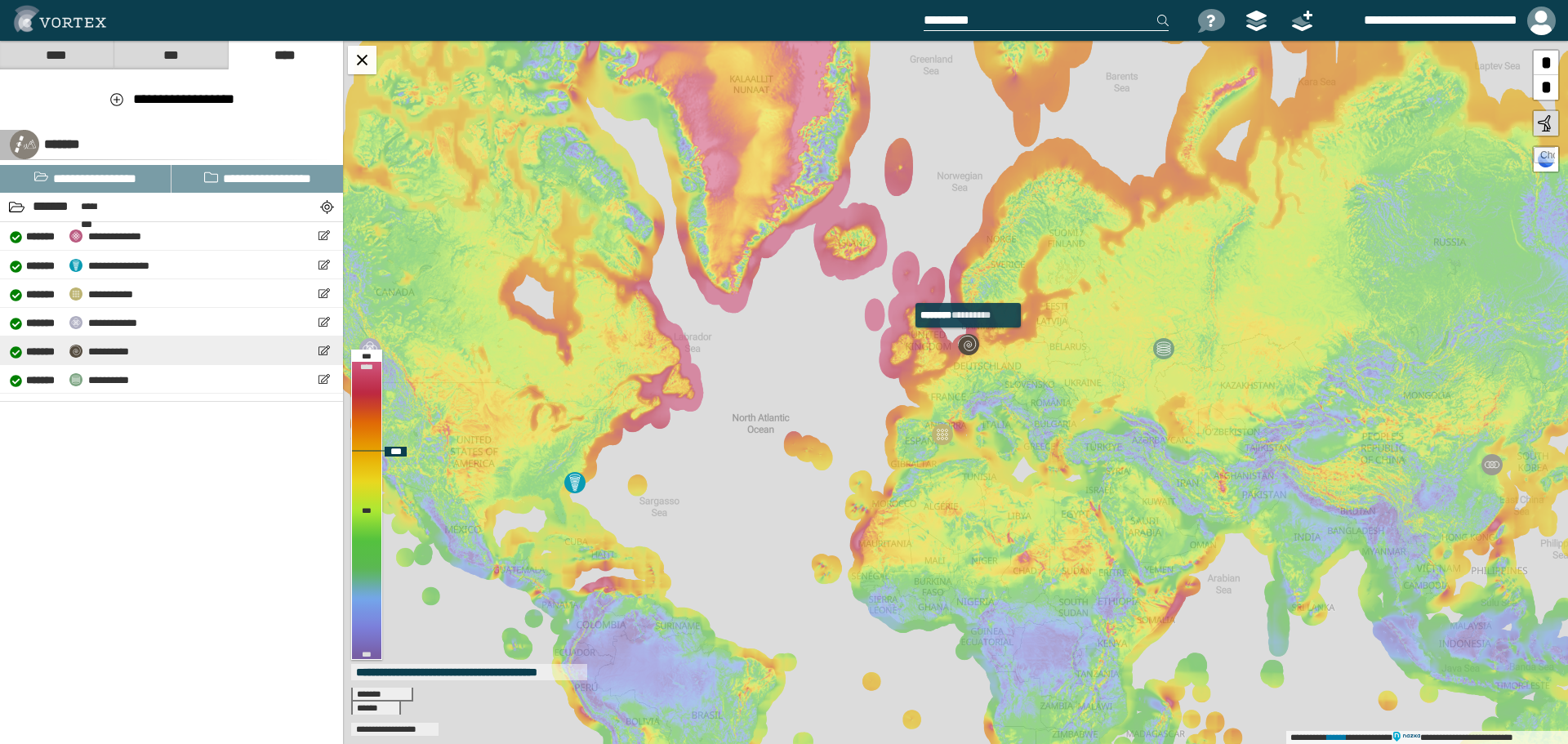 click at bounding box center (969, 345) 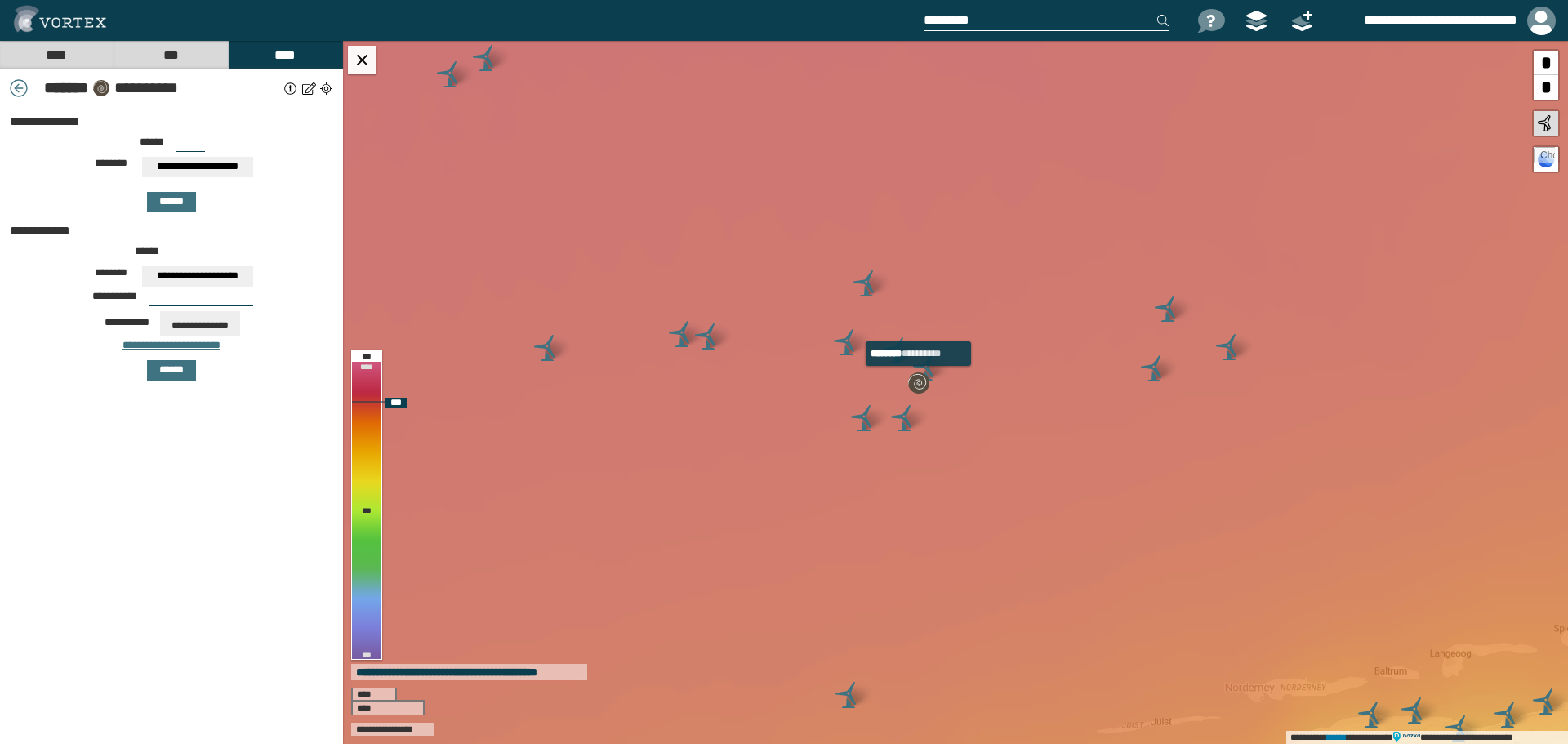 click at bounding box center (919, 383) 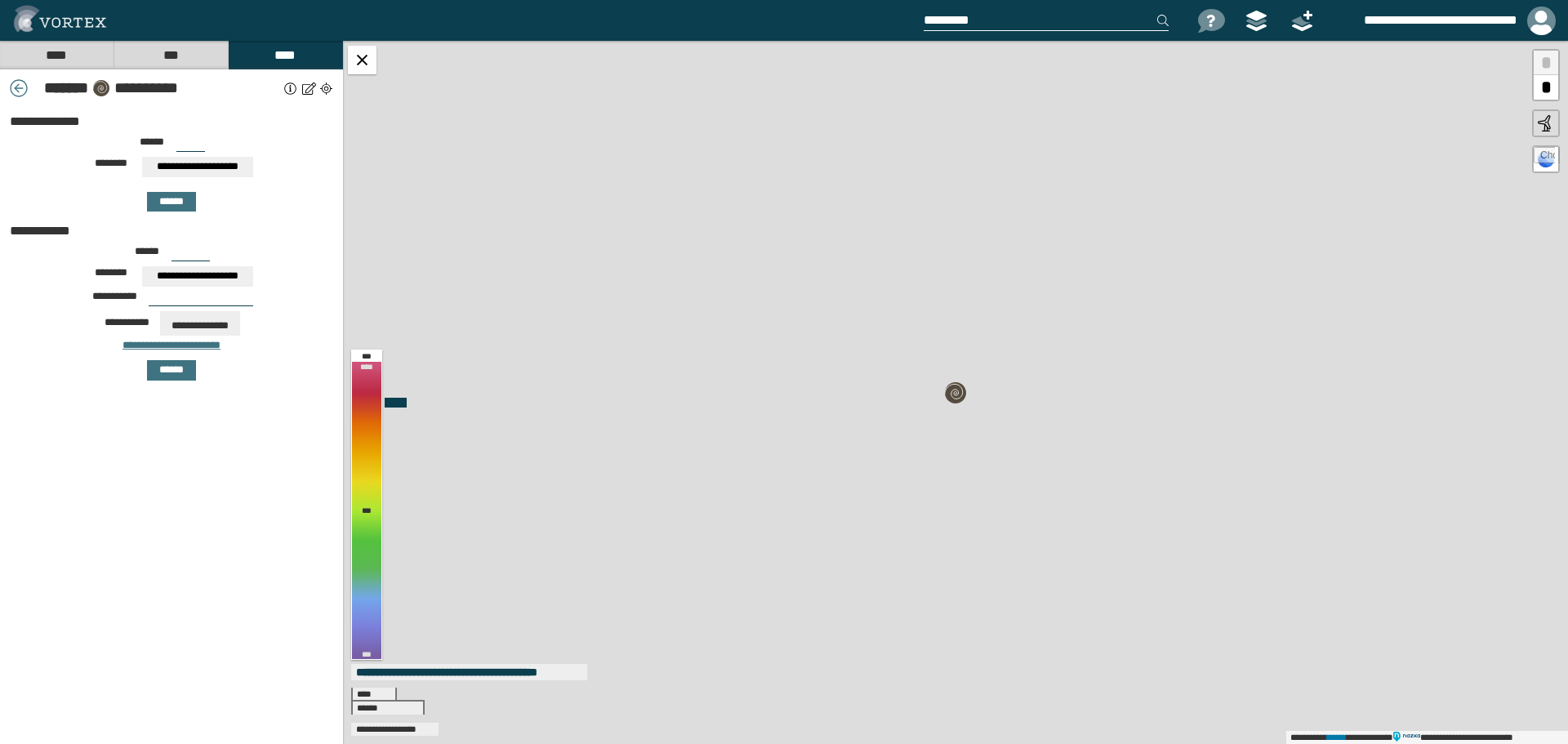 click on "**********" at bounding box center [956, 392] 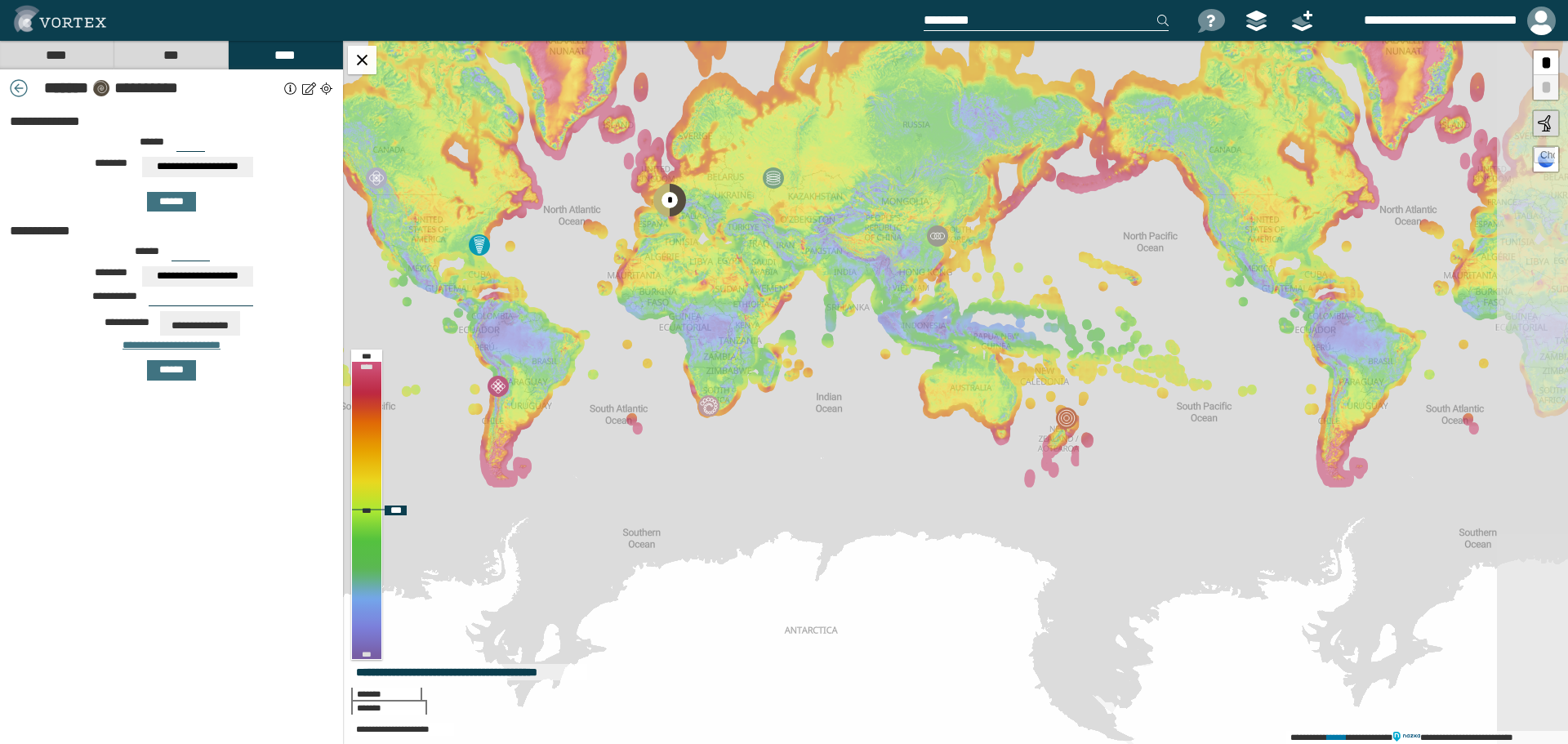 drag, startPoint x: 1193, startPoint y: 501, endPoint x: 1088, endPoint y: 356, distance: 179.02514 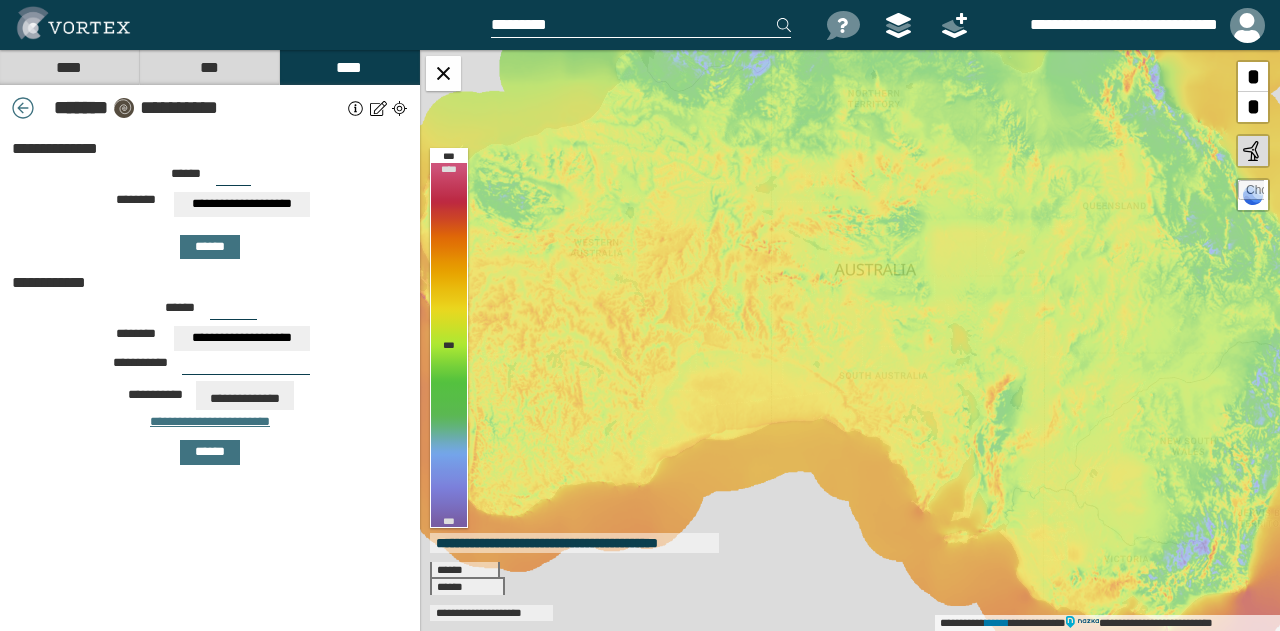 click on "****" at bounding box center [69, 67] 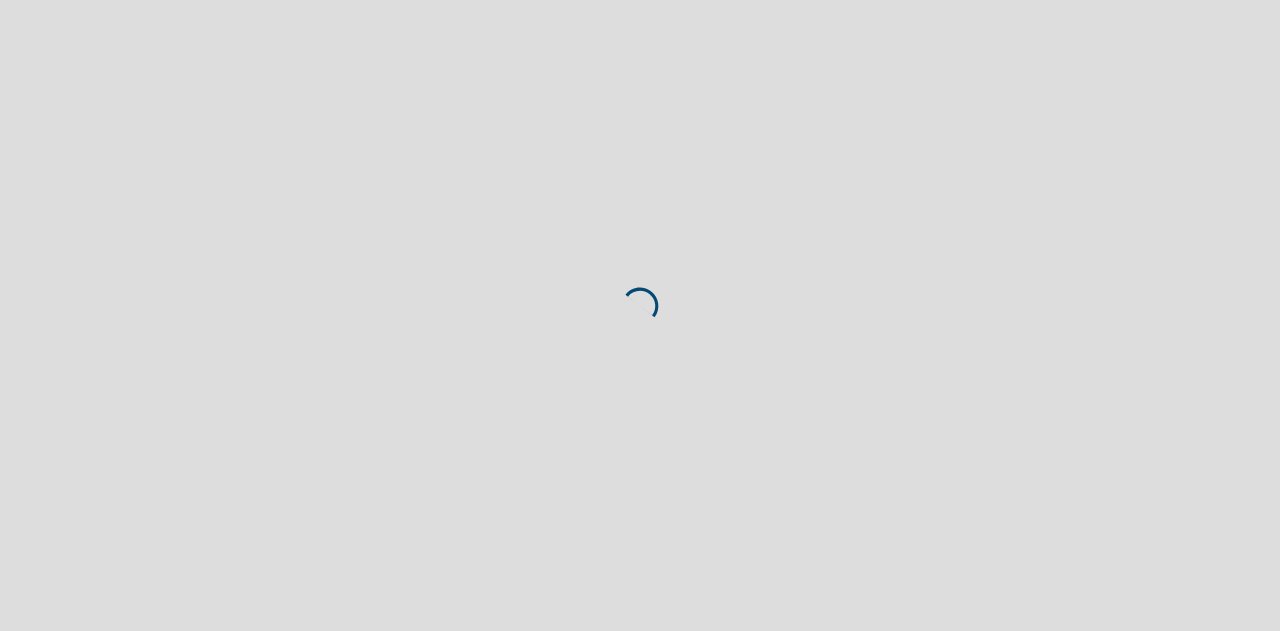 scroll, scrollTop: 0, scrollLeft: 0, axis: both 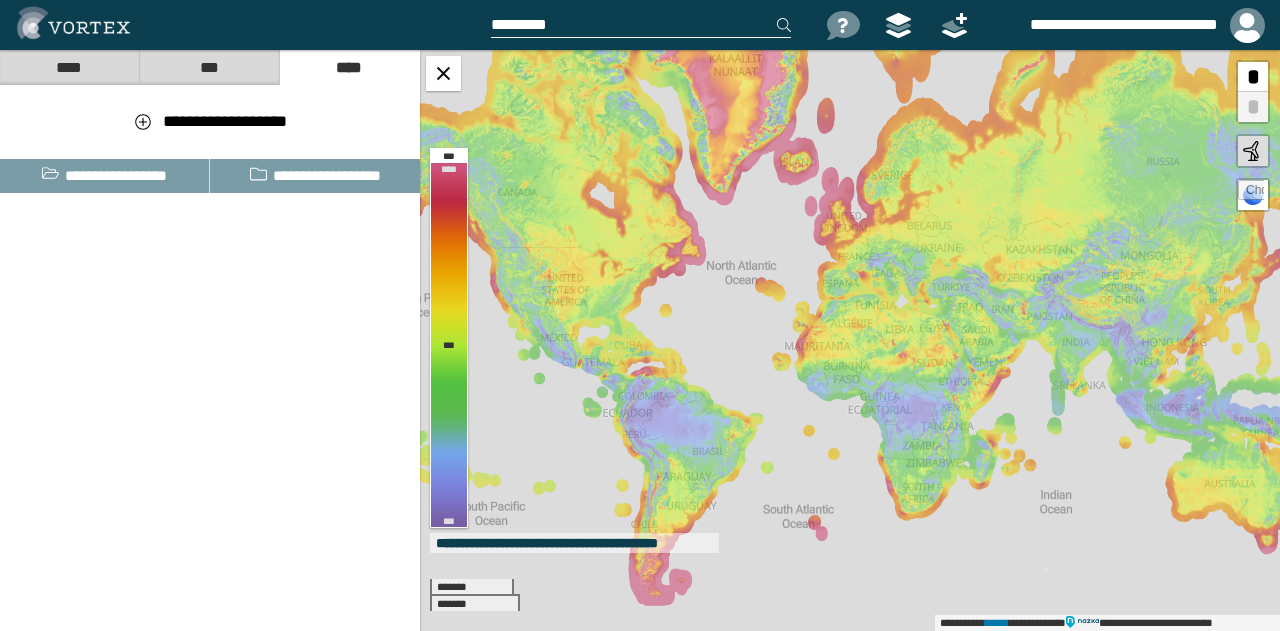 click on "***" at bounding box center [209, 67] 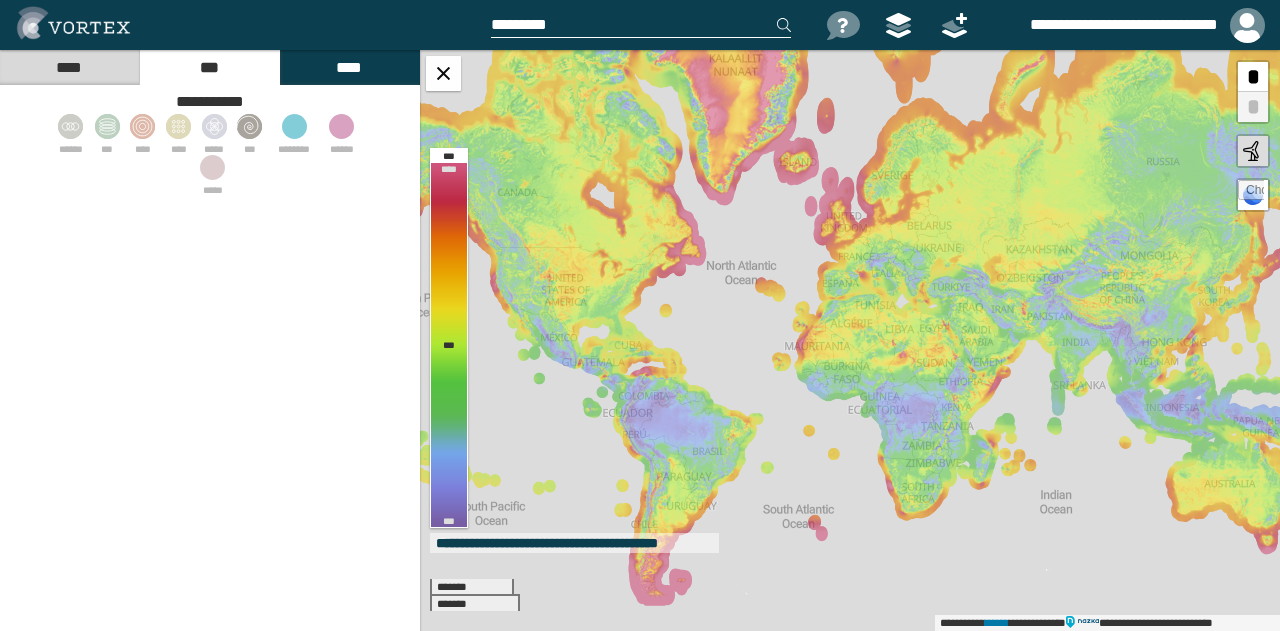 click on "****" at bounding box center (69, 67) 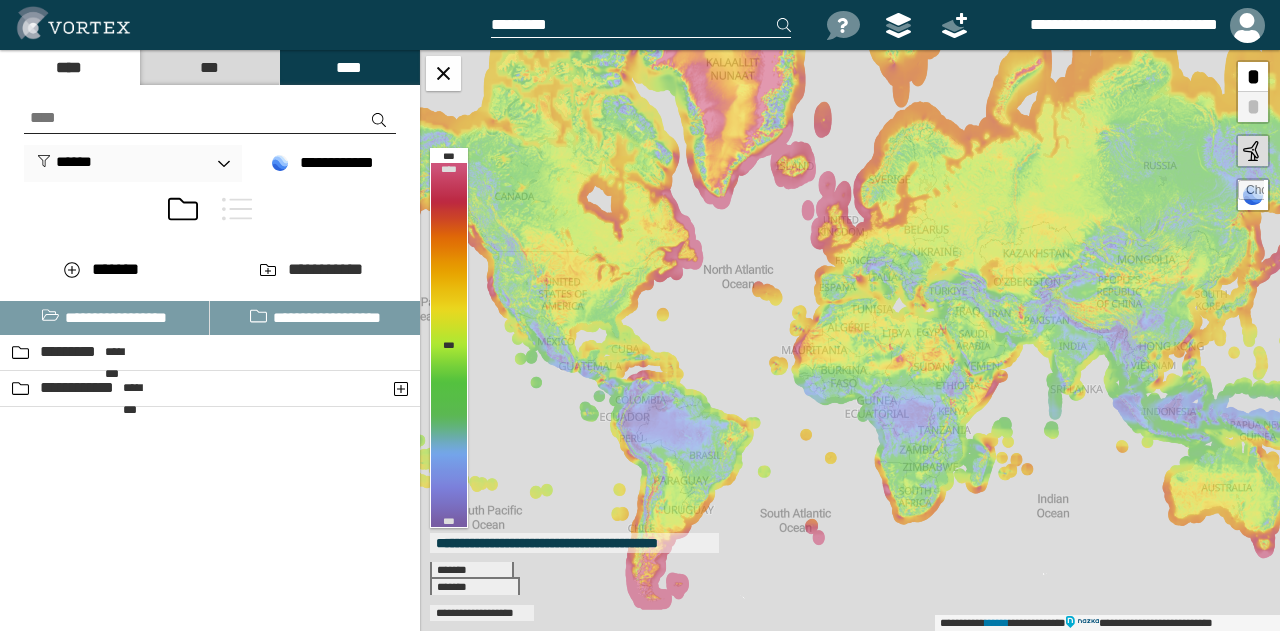 drag, startPoint x: 1095, startPoint y: 436, endPoint x: 804, endPoint y: 362, distance: 300.26157 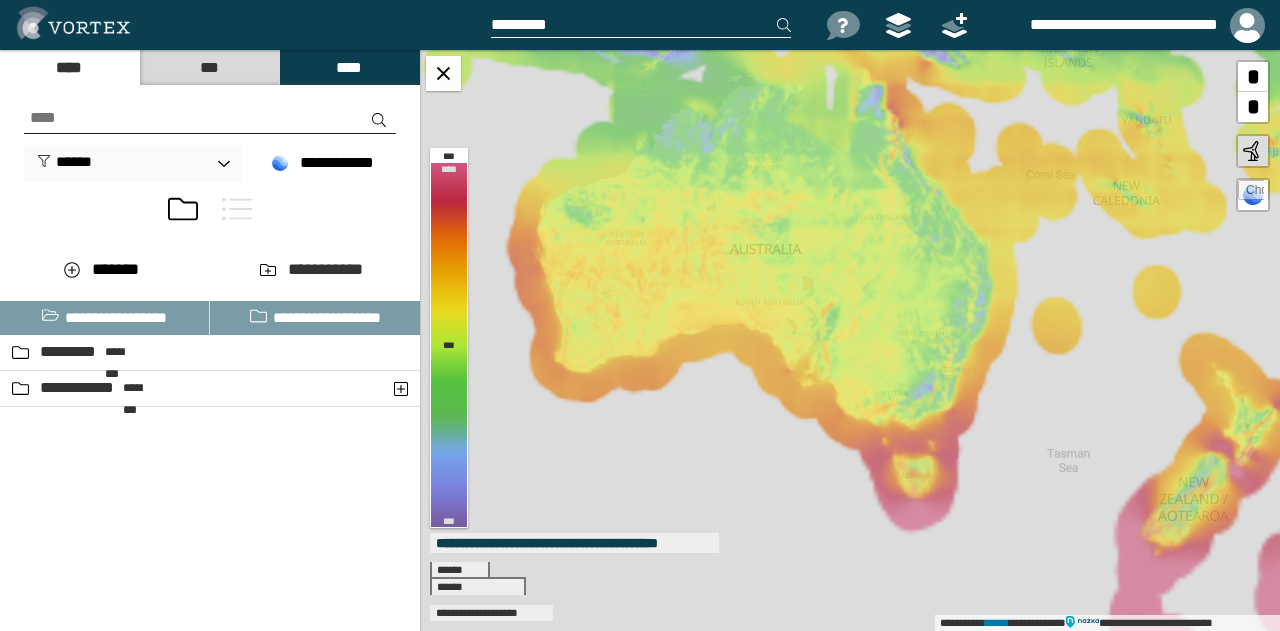 drag, startPoint x: 986, startPoint y: 433, endPoint x: 845, endPoint y: 256, distance: 226.29626 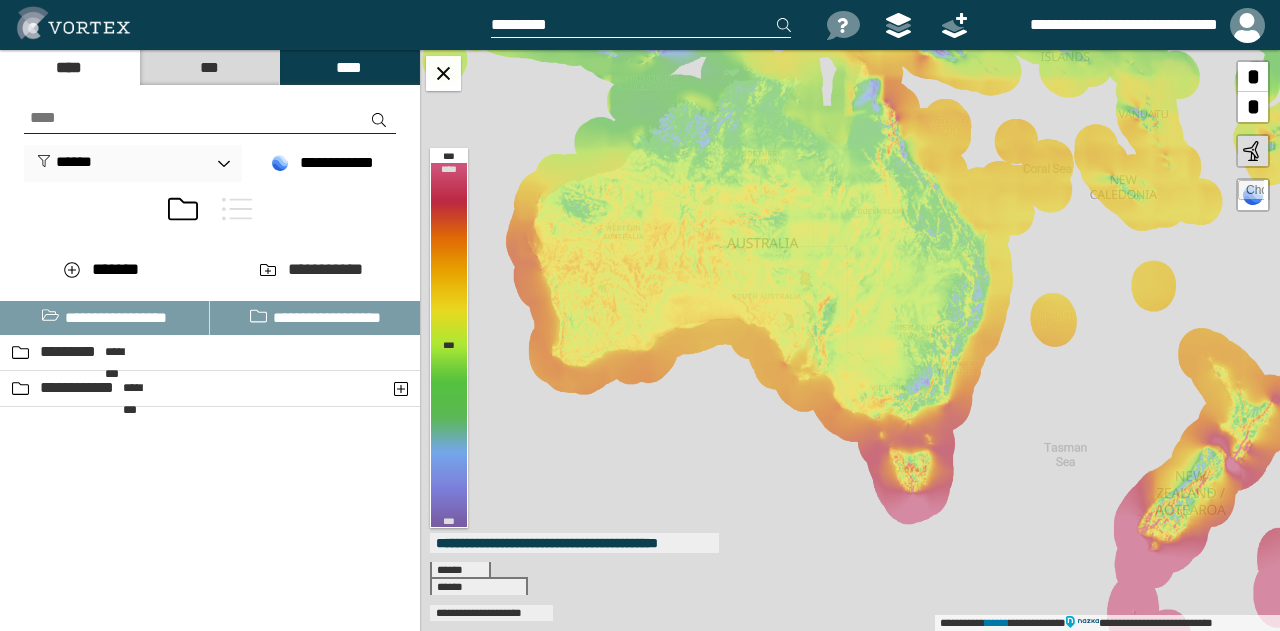 click on "**********" at bounding box center (1105, 25) 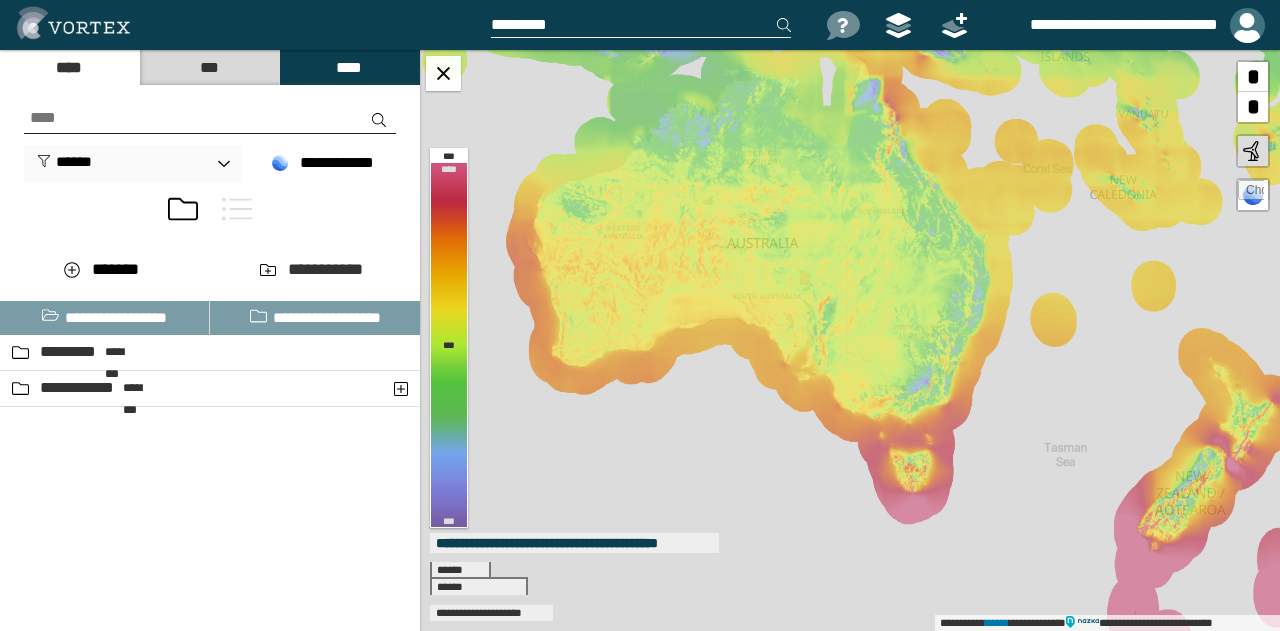 click at bounding box center (1247, 25) 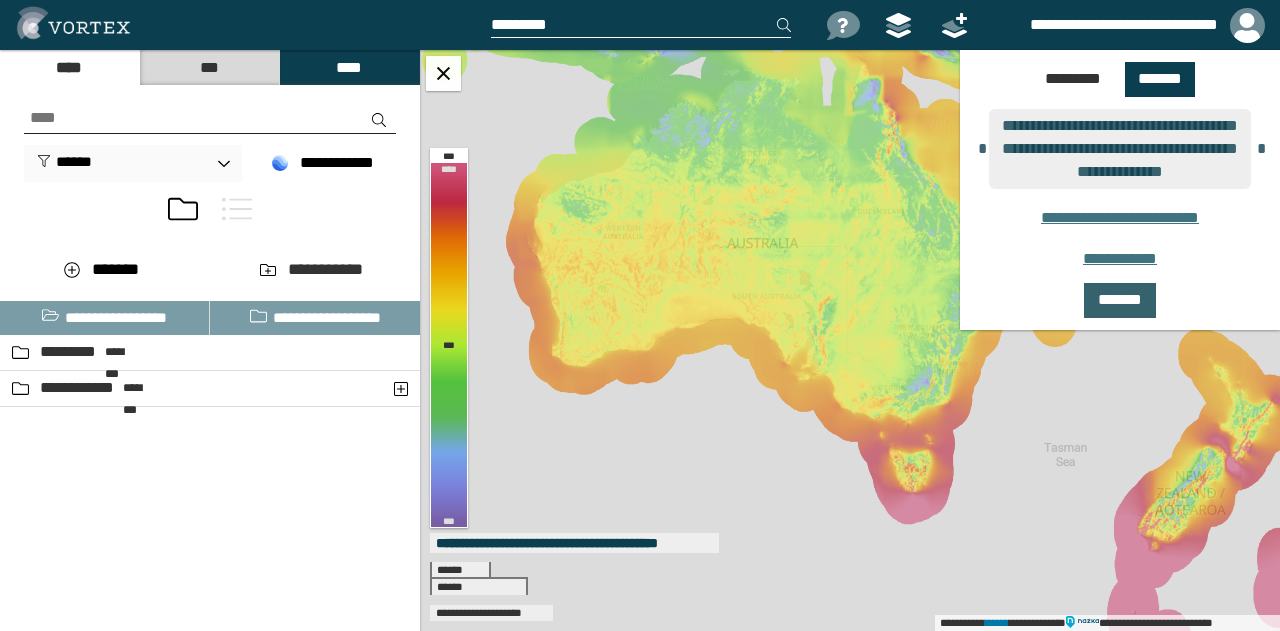 click on "*******" at bounding box center (1120, 300) 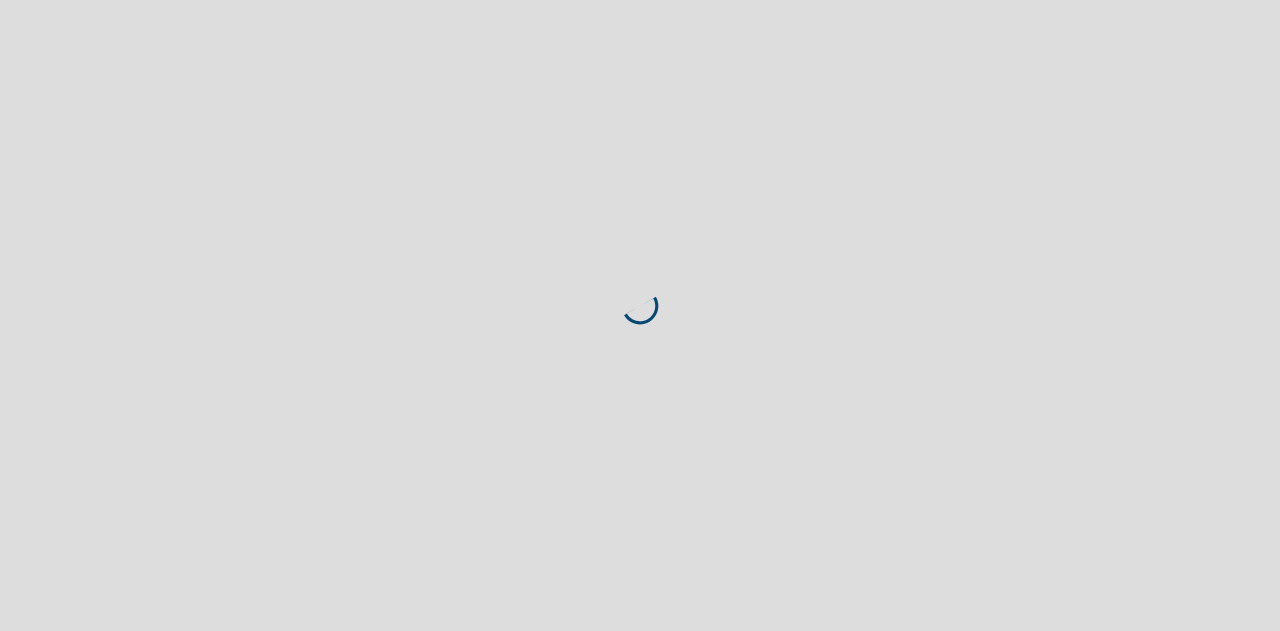 scroll, scrollTop: 0, scrollLeft: 0, axis: both 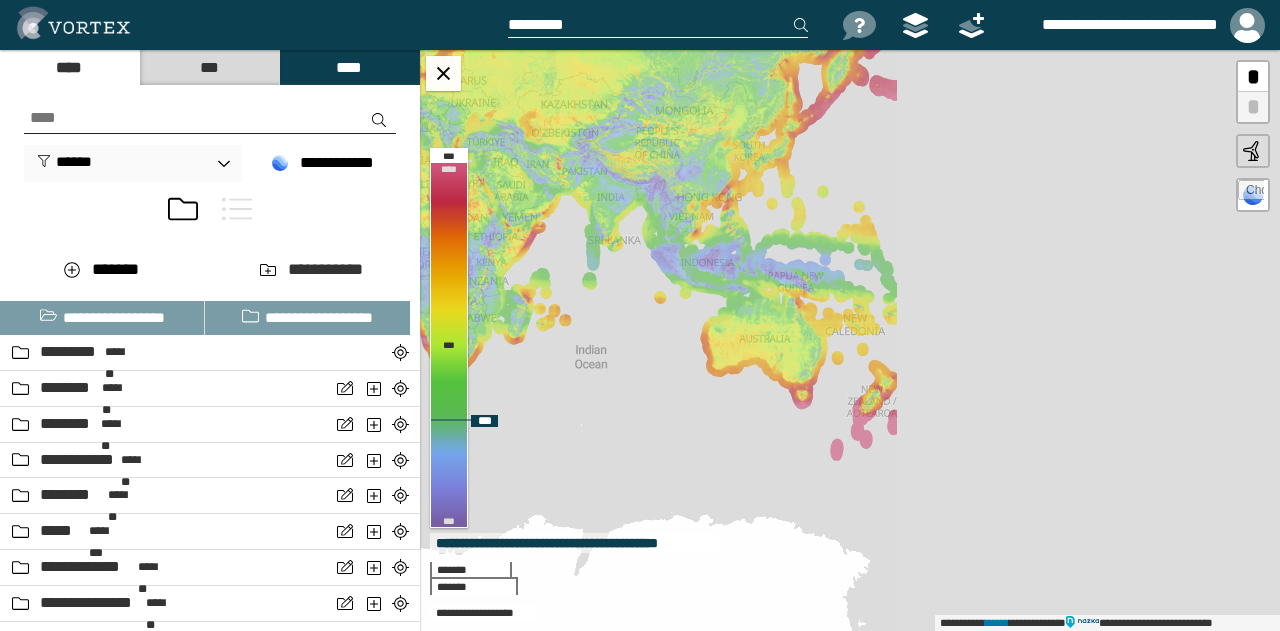 drag, startPoint x: 1095, startPoint y: 378, endPoint x: 630, endPoint y: 233, distance: 487.08316 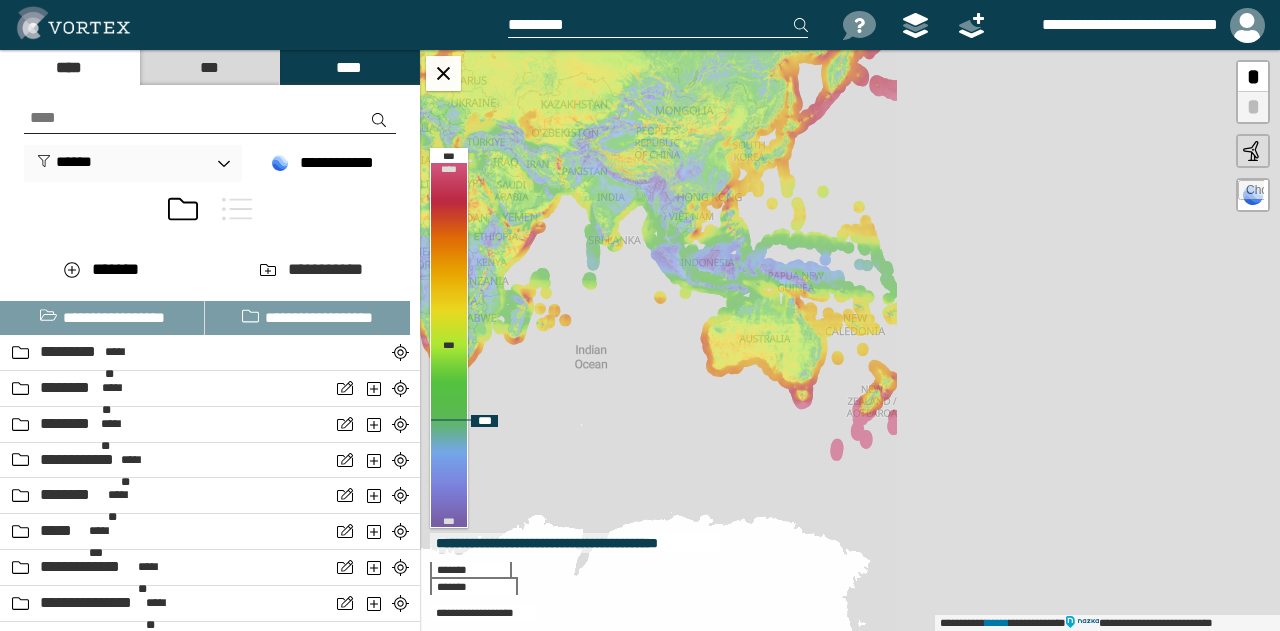 click on "**********" at bounding box center [850, 340] 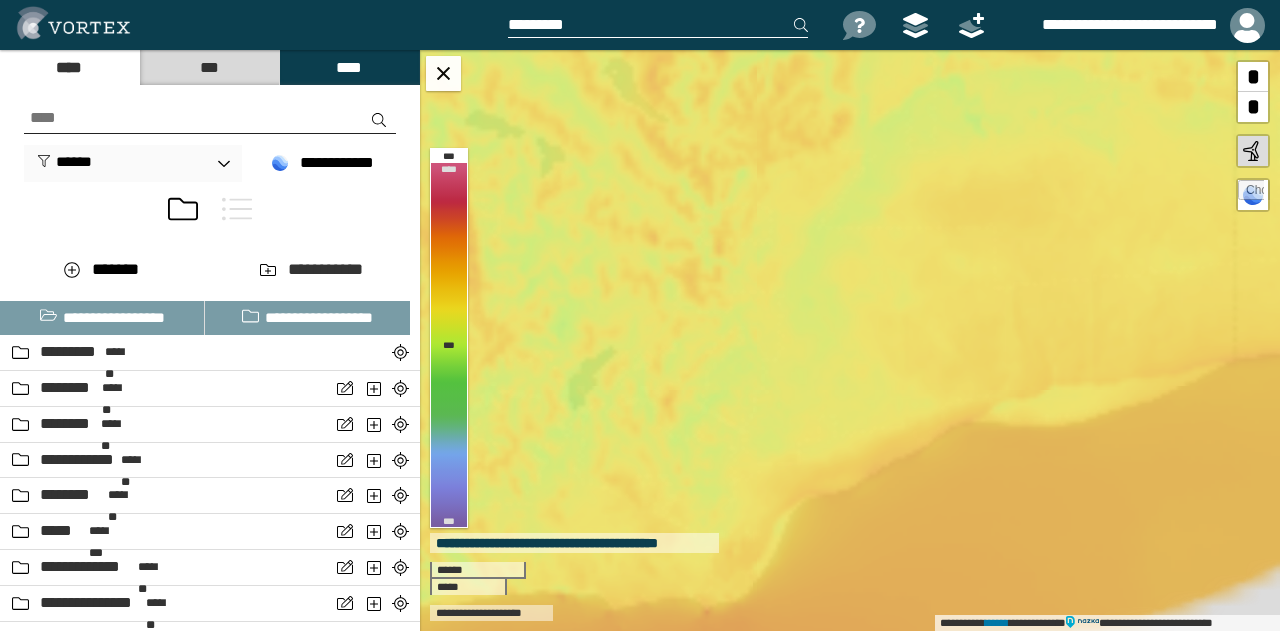 drag, startPoint x: 656, startPoint y: 289, endPoint x: 859, endPoint y: 250, distance: 206.71236 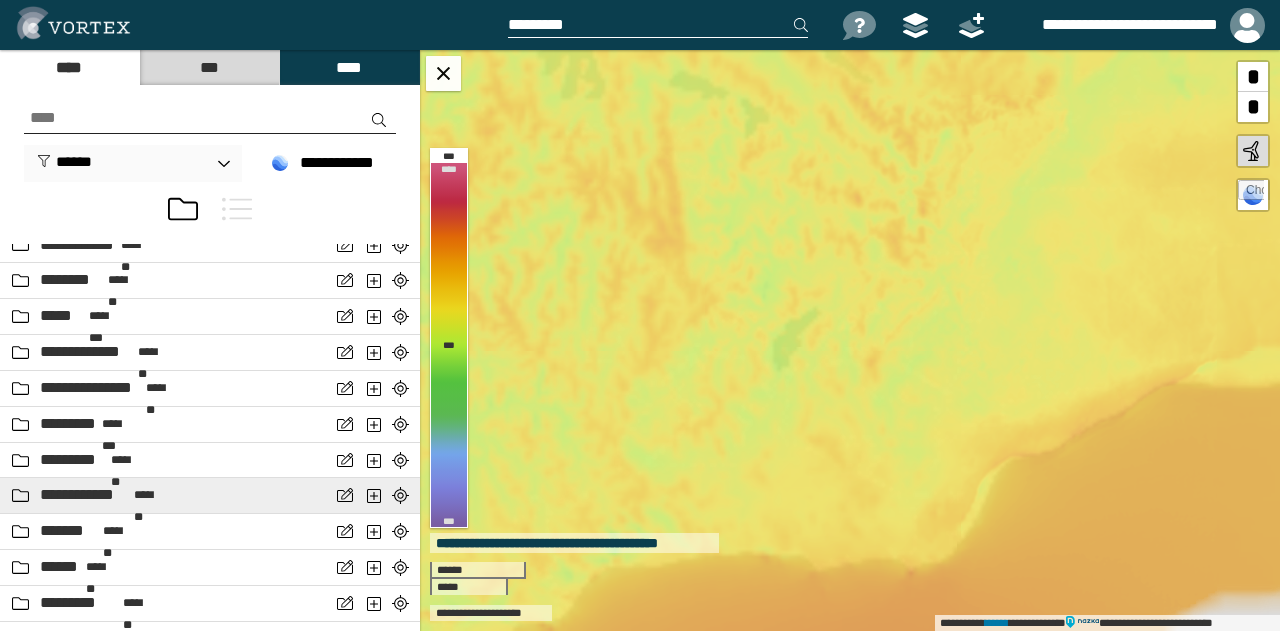 scroll, scrollTop: 243, scrollLeft: 0, axis: vertical 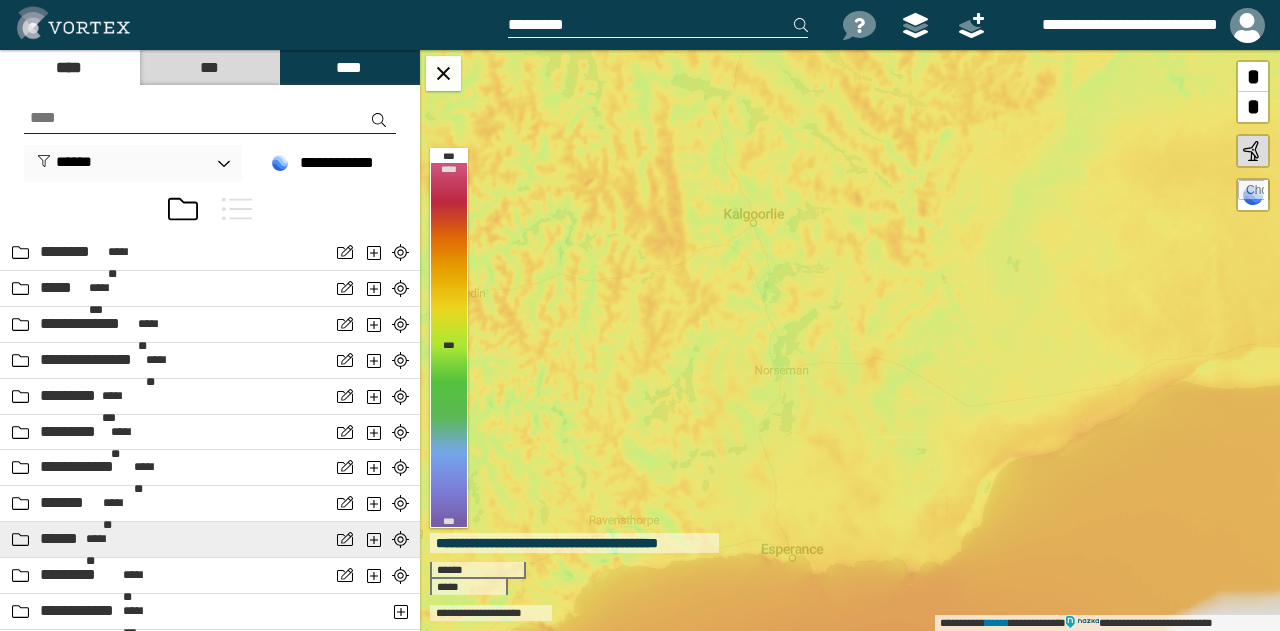 click on "****** *******" at bounding box center [165, 539] 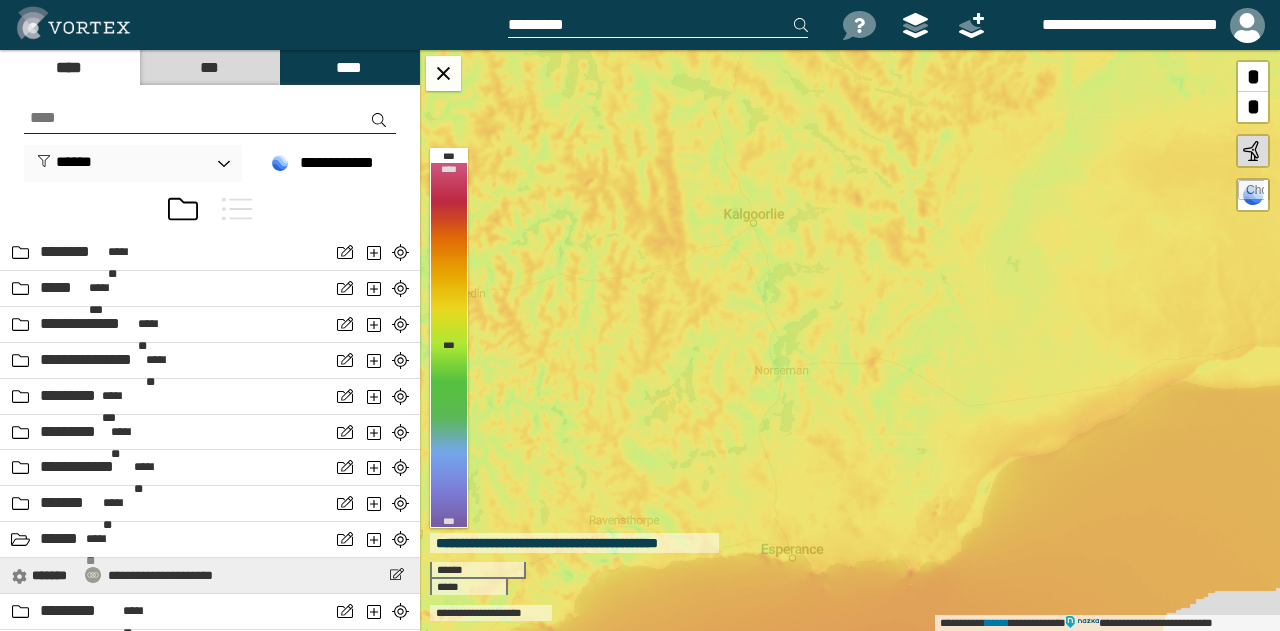 click on "**********" at bounding box center (112, 575) 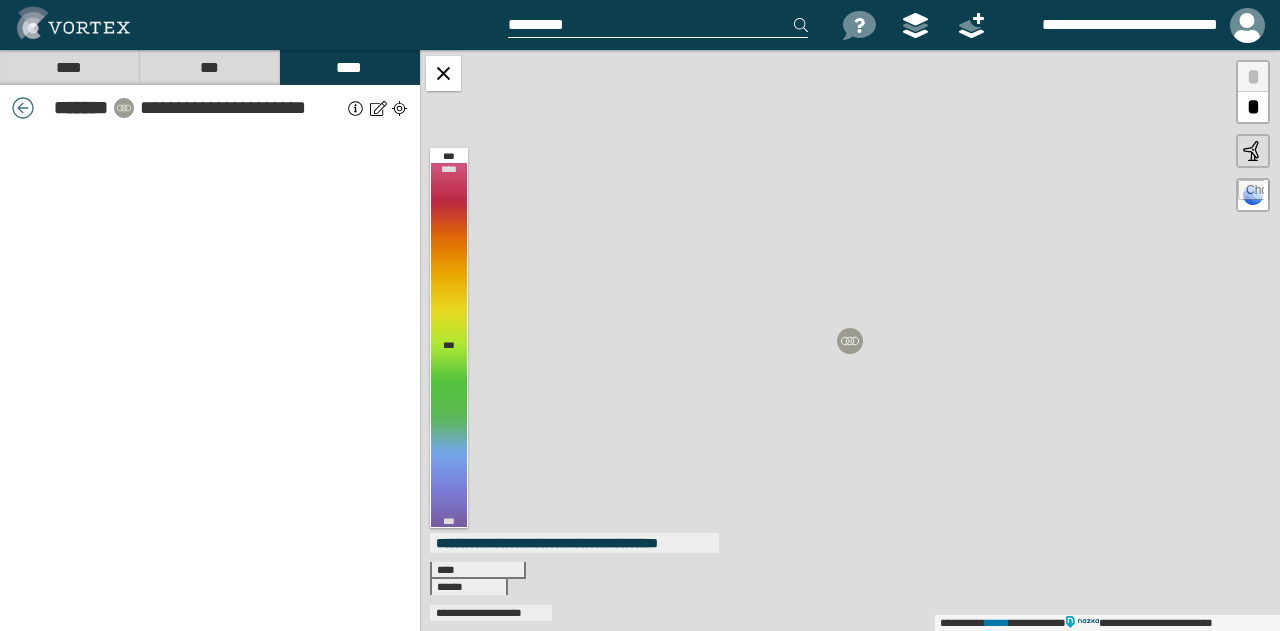 click on "**********" at bounding box center [210, 381] 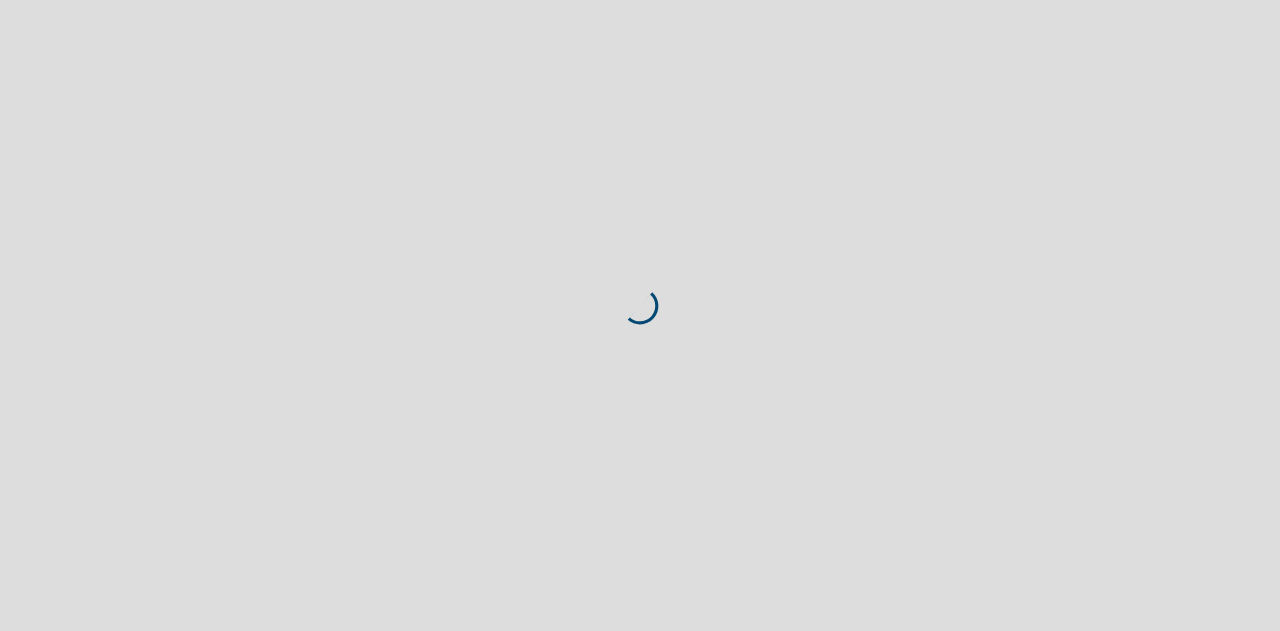 scroll, scrollTop: 0, scrollLeft: 0, axis: both 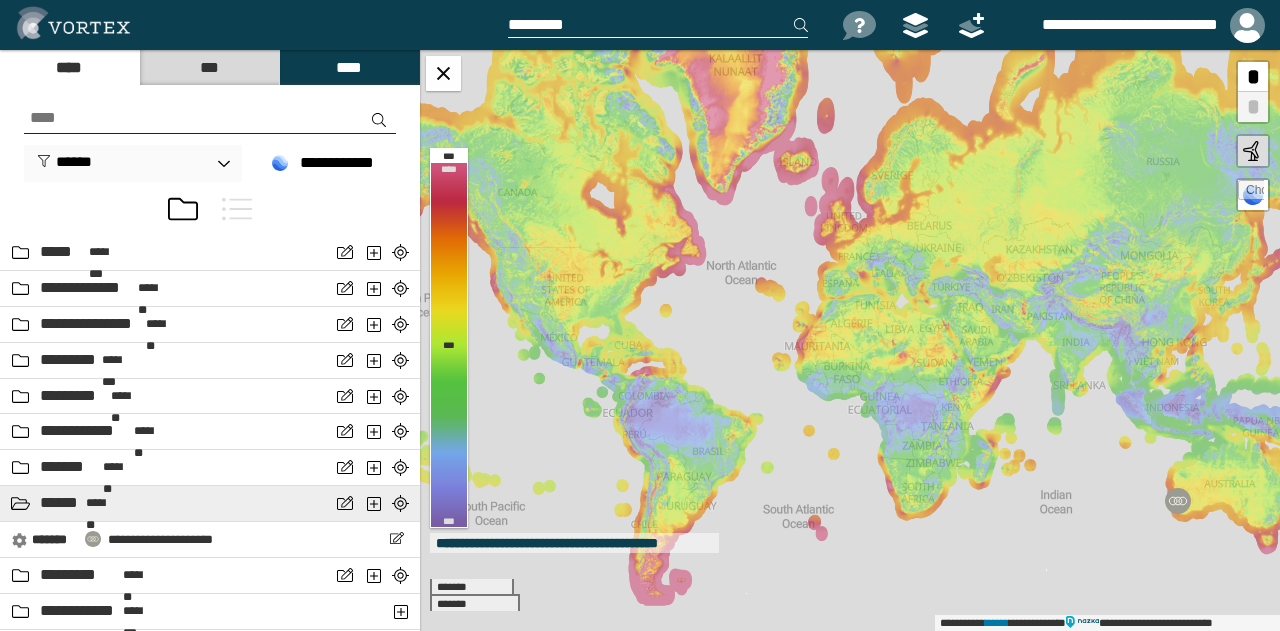 click on "*******" at bounding box center (102, 503) 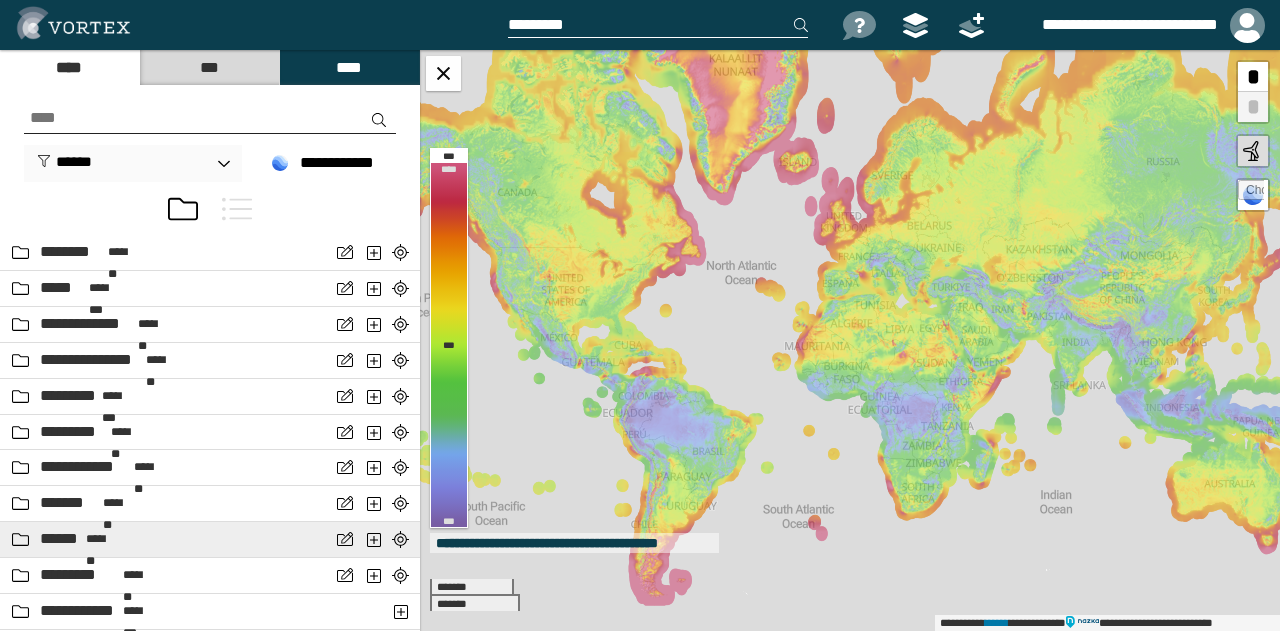 click on "*******" at bounding box center (102, 539) 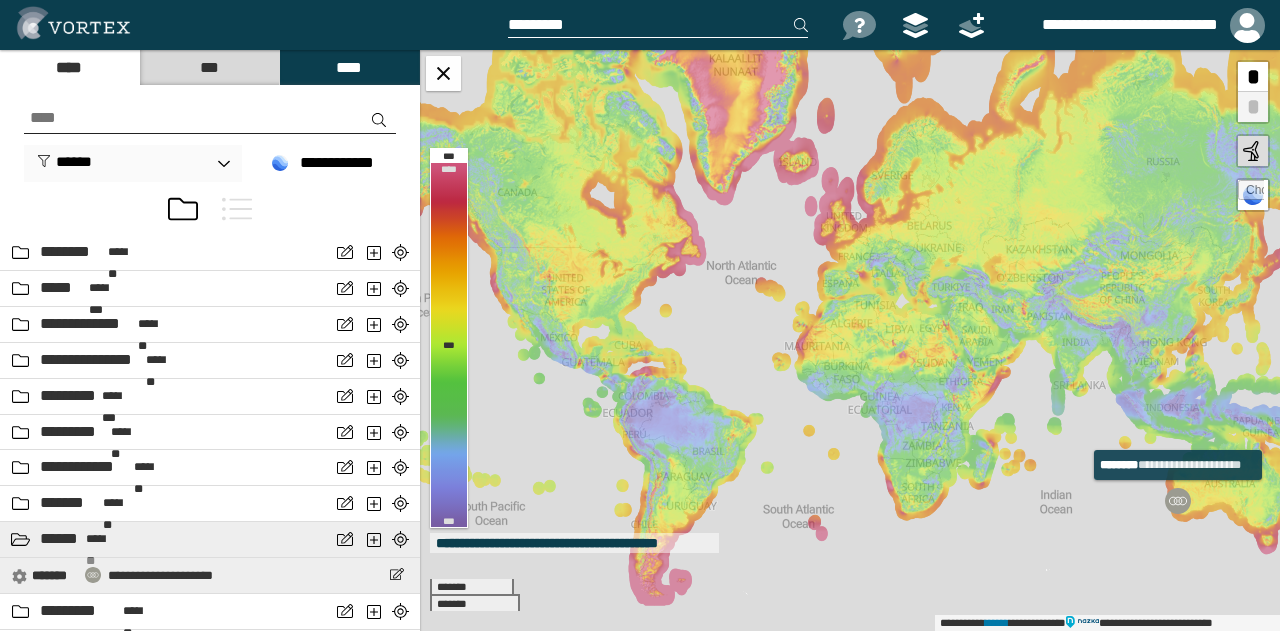 scroll, scrollTop: 279, scrollLeft: 0, axis: vertical 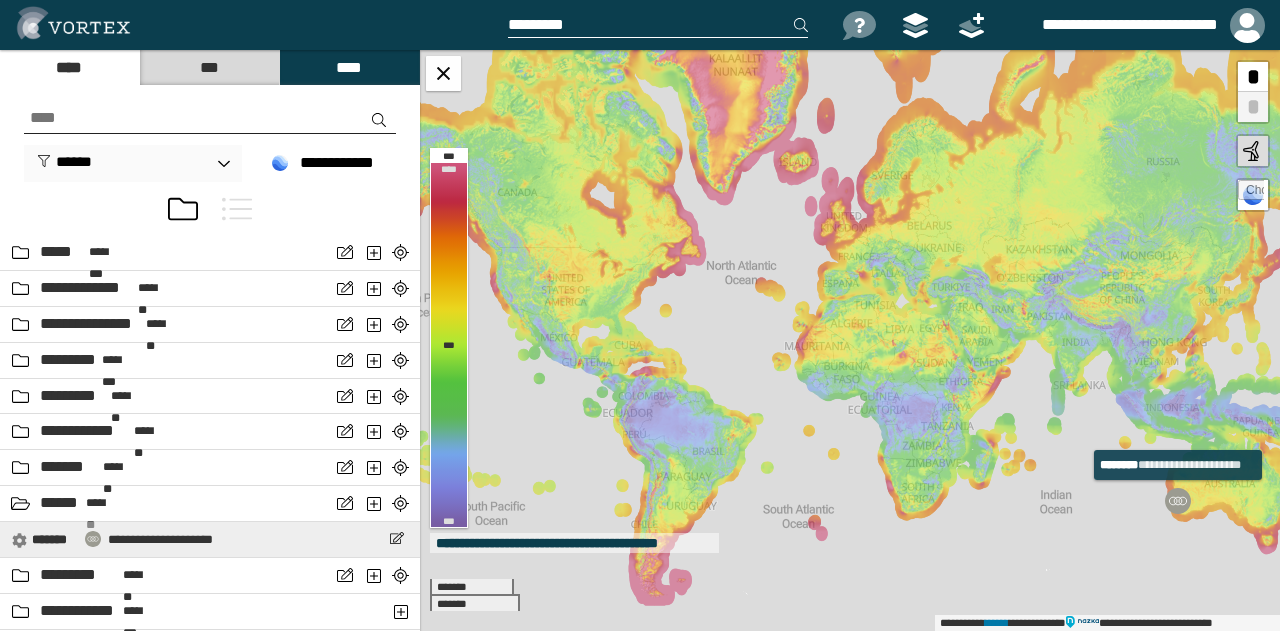 click on "* ******" at bounding box center (54, 540) 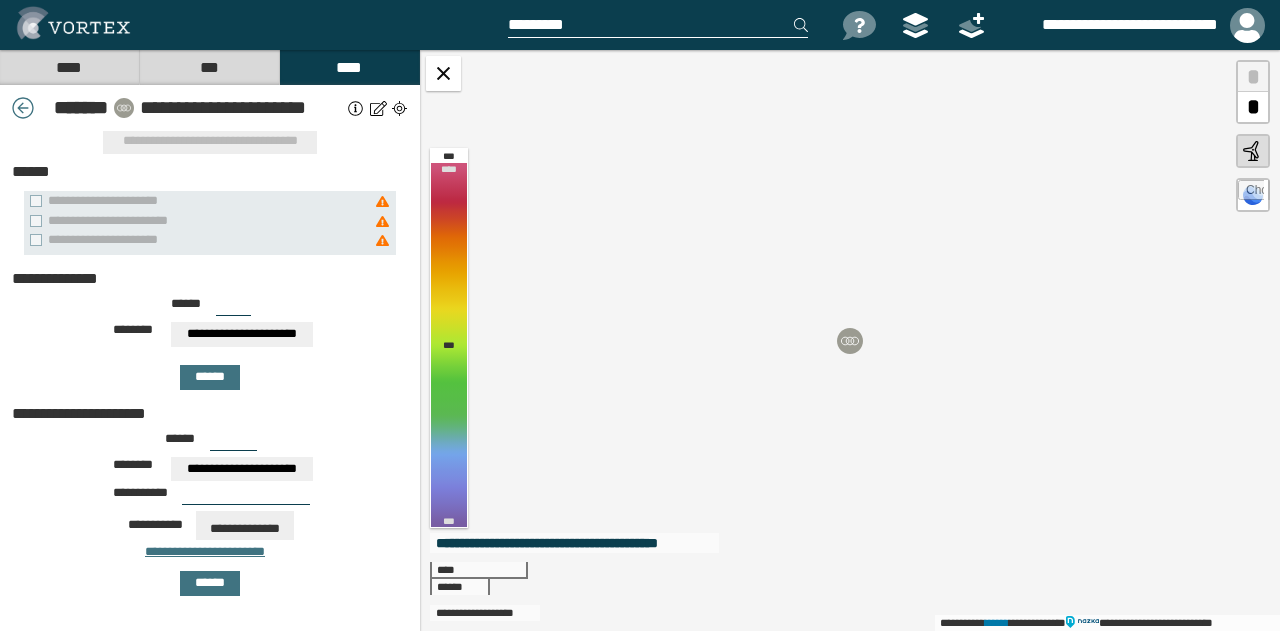 scroll, scrollTop: 0, scrollLeft: 0, axis: both 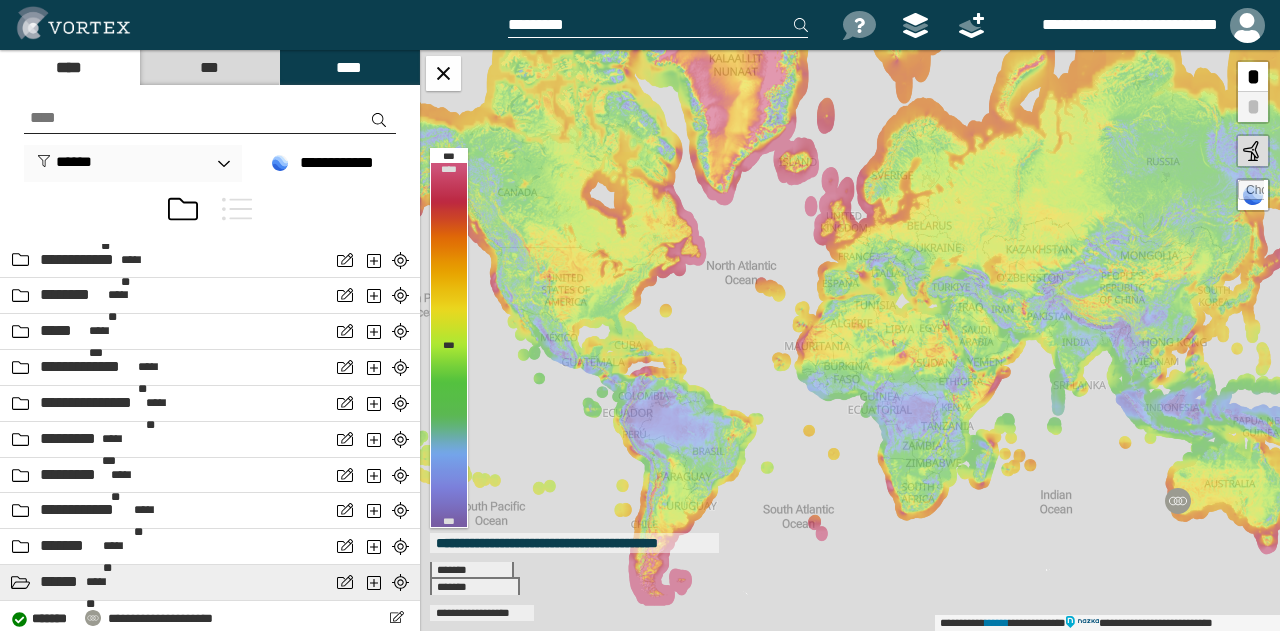 click on "****** *******" at bounding box center (165, 582) 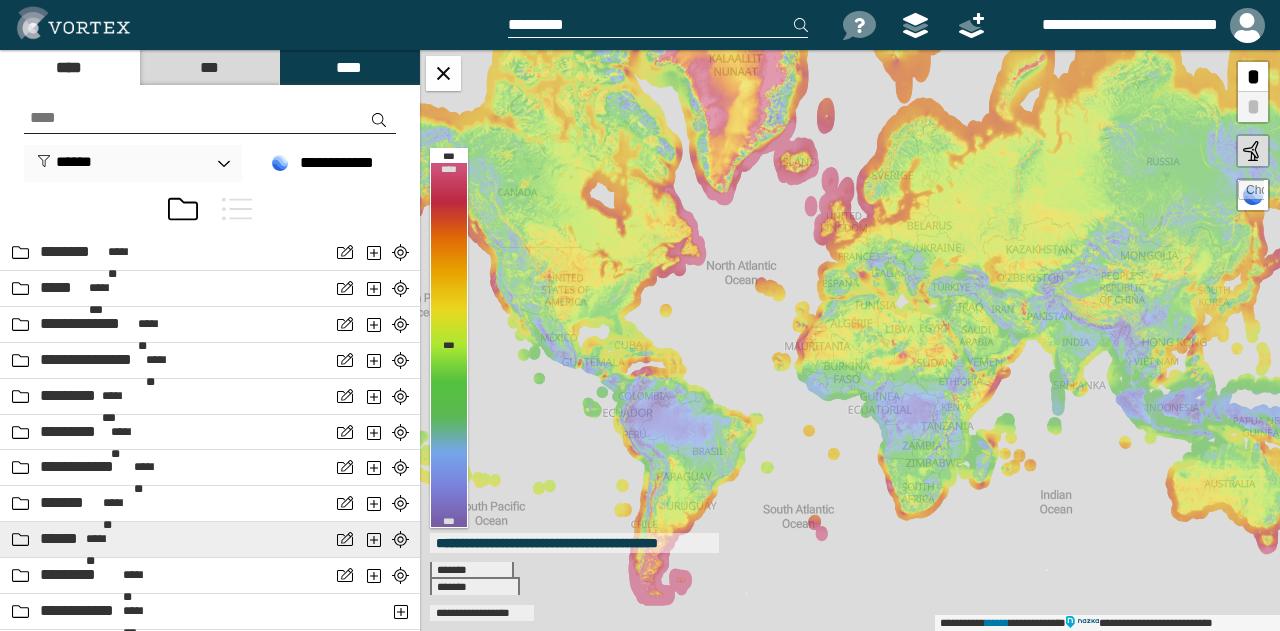click on "*******" at bounding box center [102, 539] 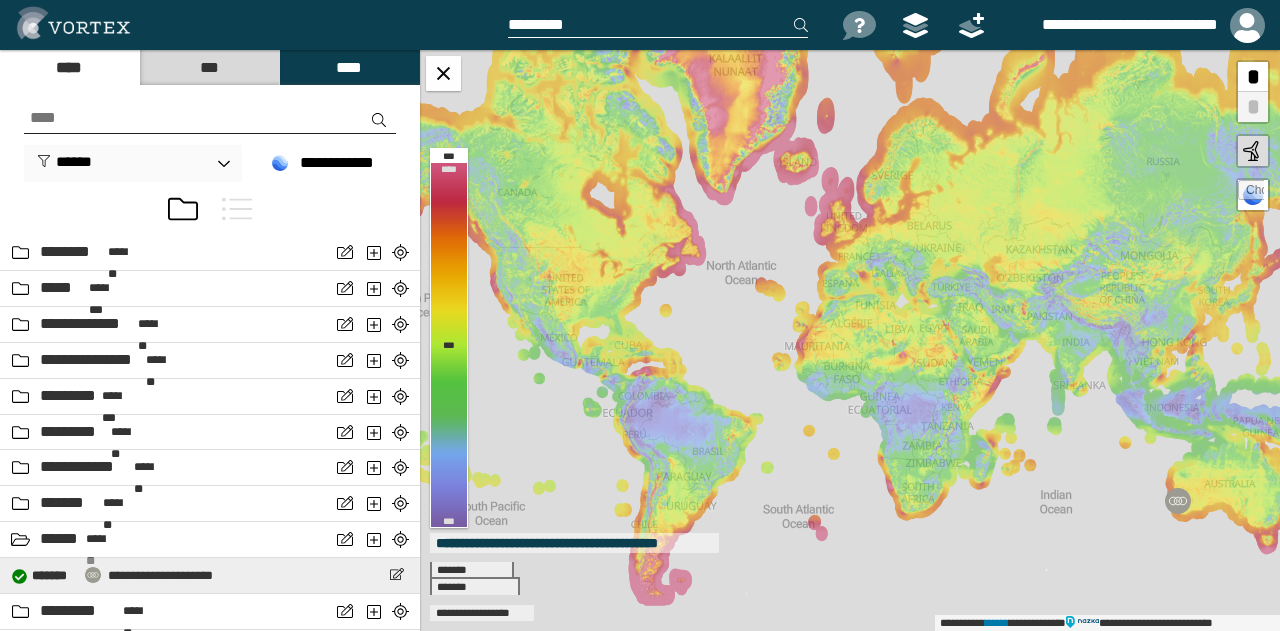 scroll, scrollTop: 279, scrollLeft: 0, axis: vertical 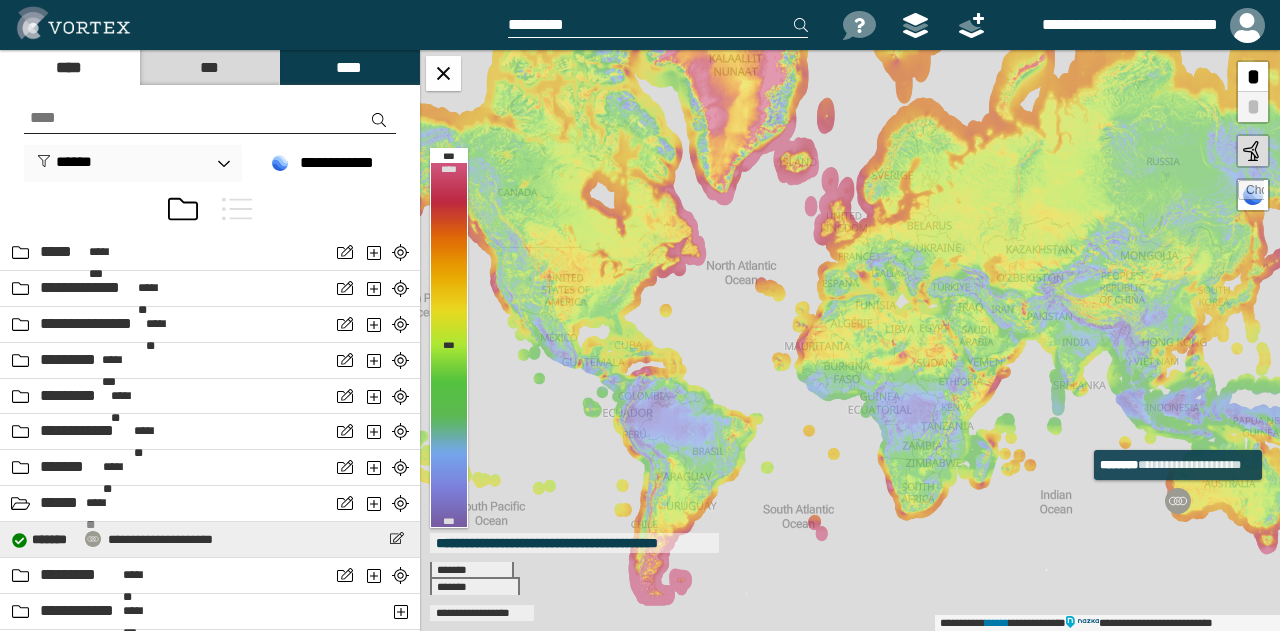 click on "* ******" at bounding box center [54, 540] 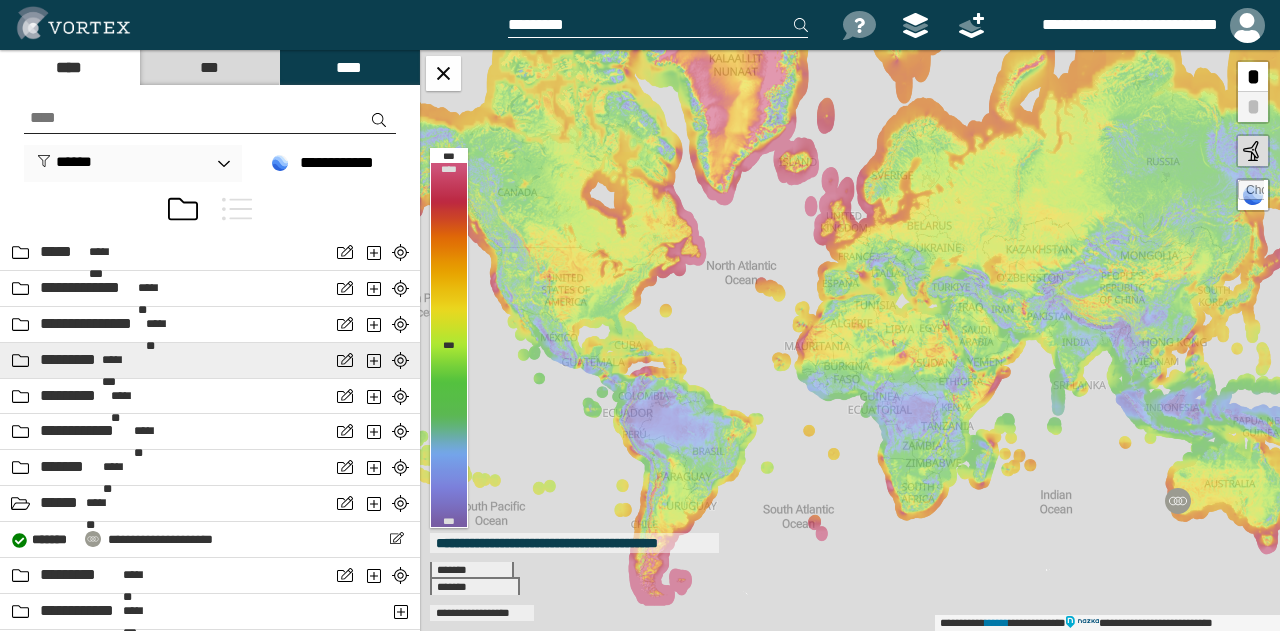 select on "*****" 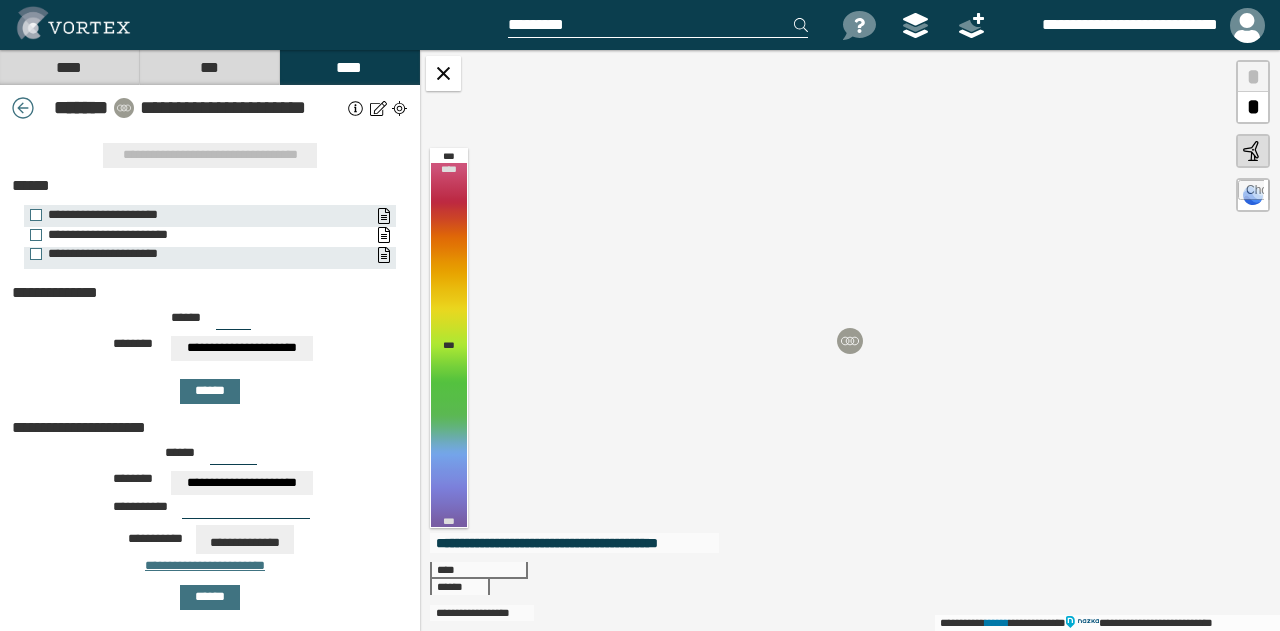 click on "**********" at bounding box center (195, 235) 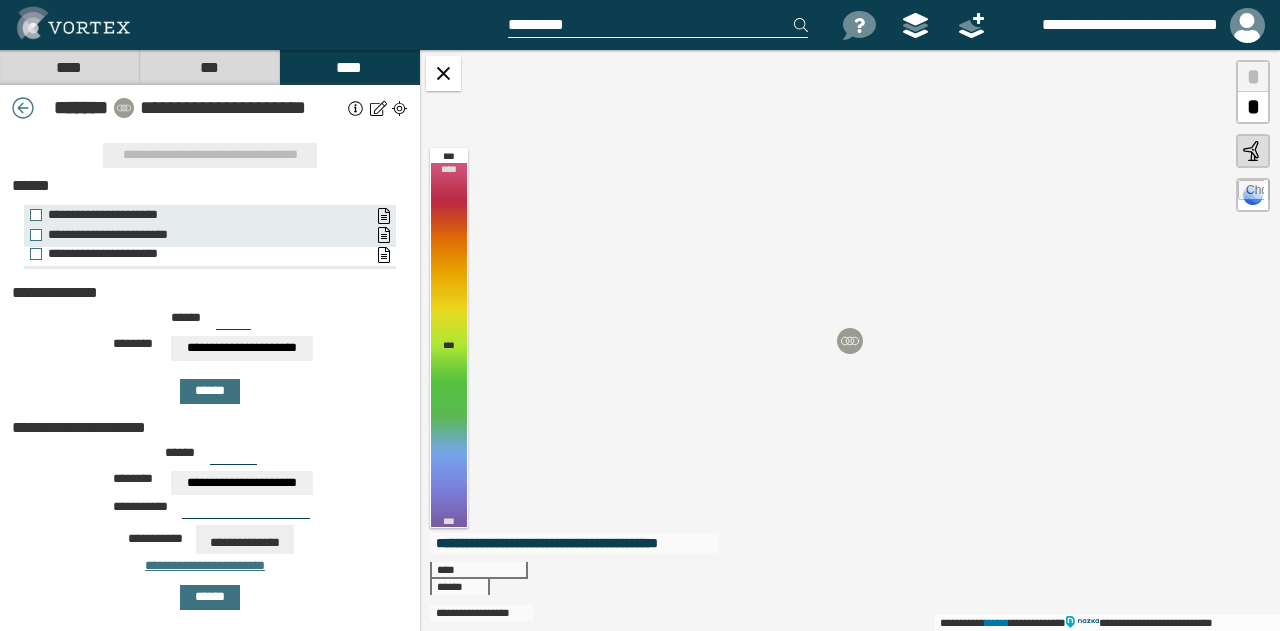 click on "**********" at bounding box center (195, 254) 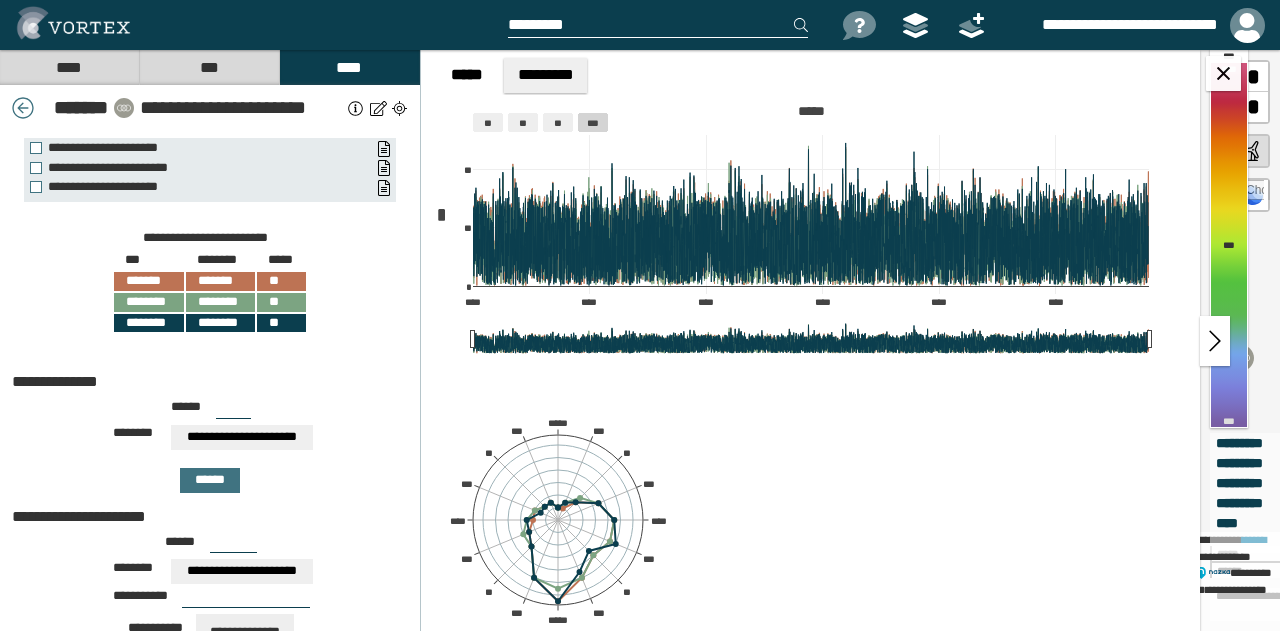 scroll, scrollTop: 100, scrollLeft: 0, axis: vertical 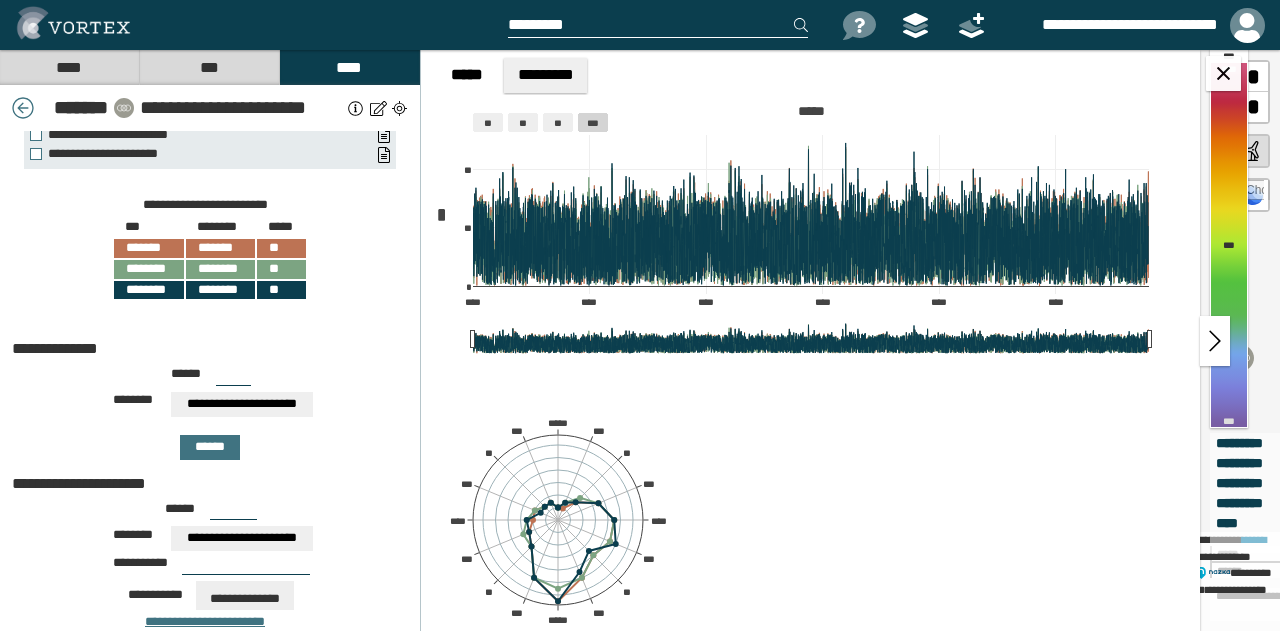 click on "***" at bounding box center (233, 378) 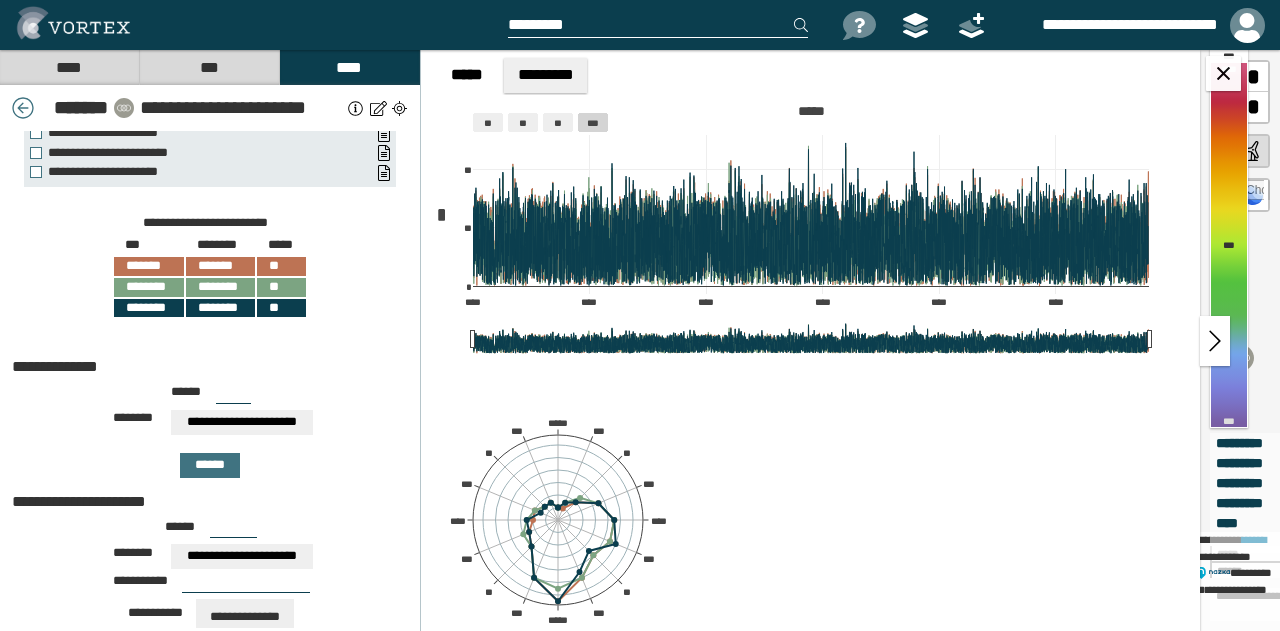 scroll, scrollTop: 100, scrollLeft: 0, axis: vertical 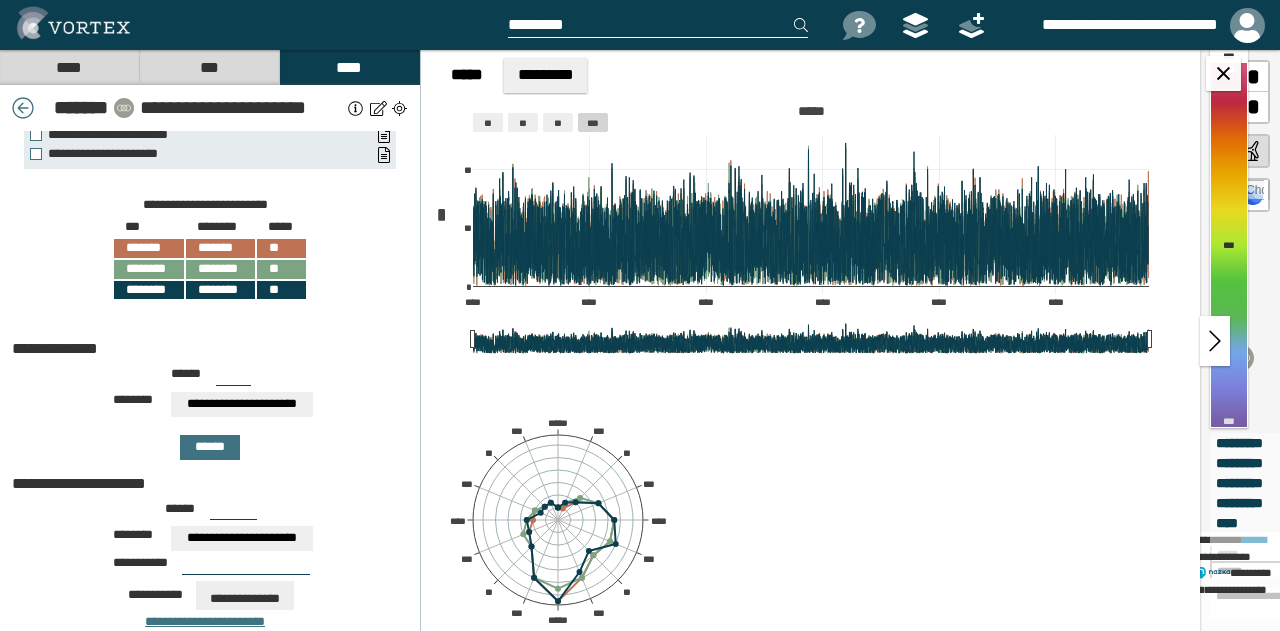 click on "**********" at bounding box center (242, 404) 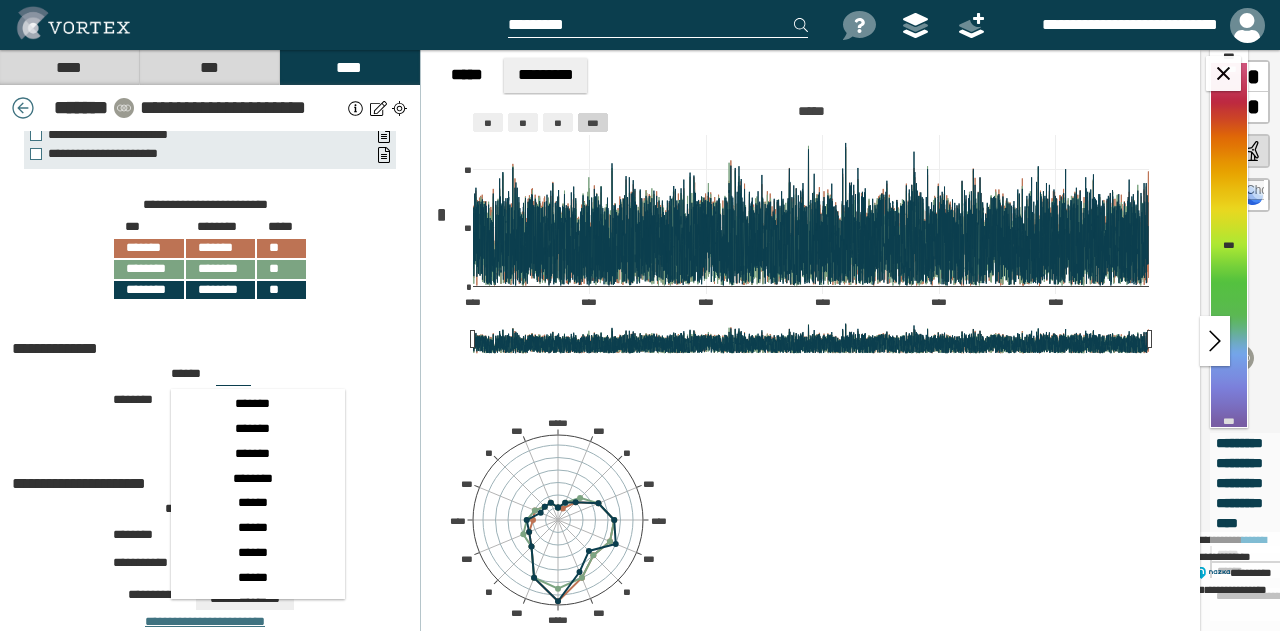 click on "**********" at bounding box center [210, 404] 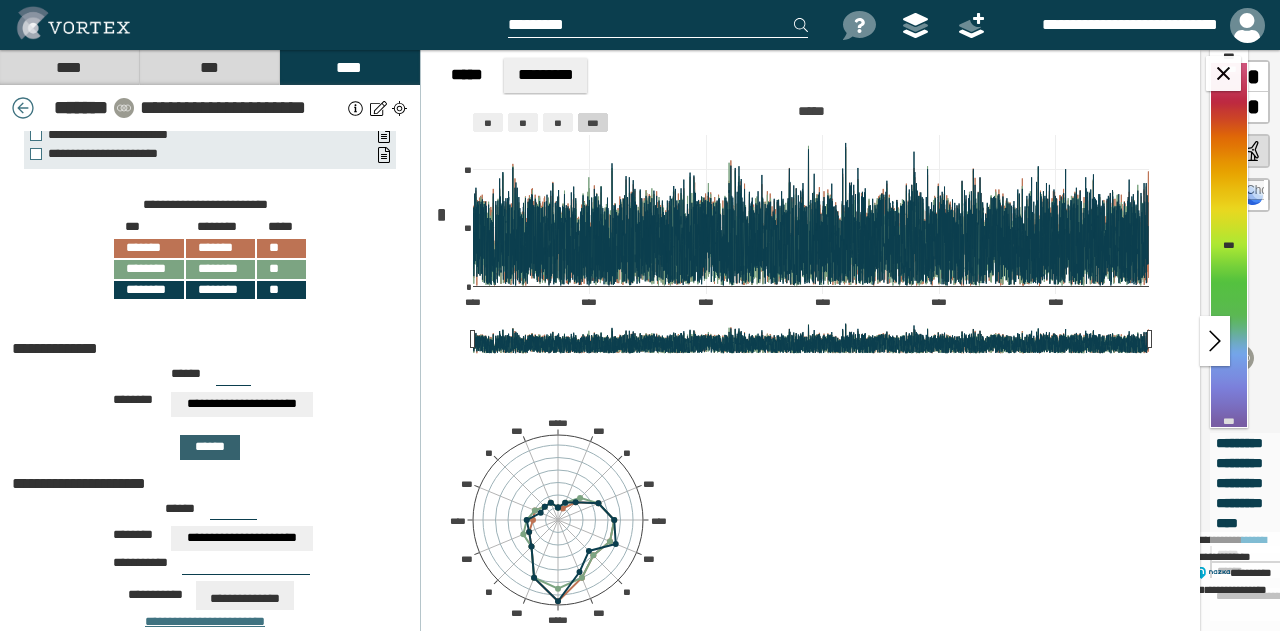 click on "******" at bounding box center (210, 447) 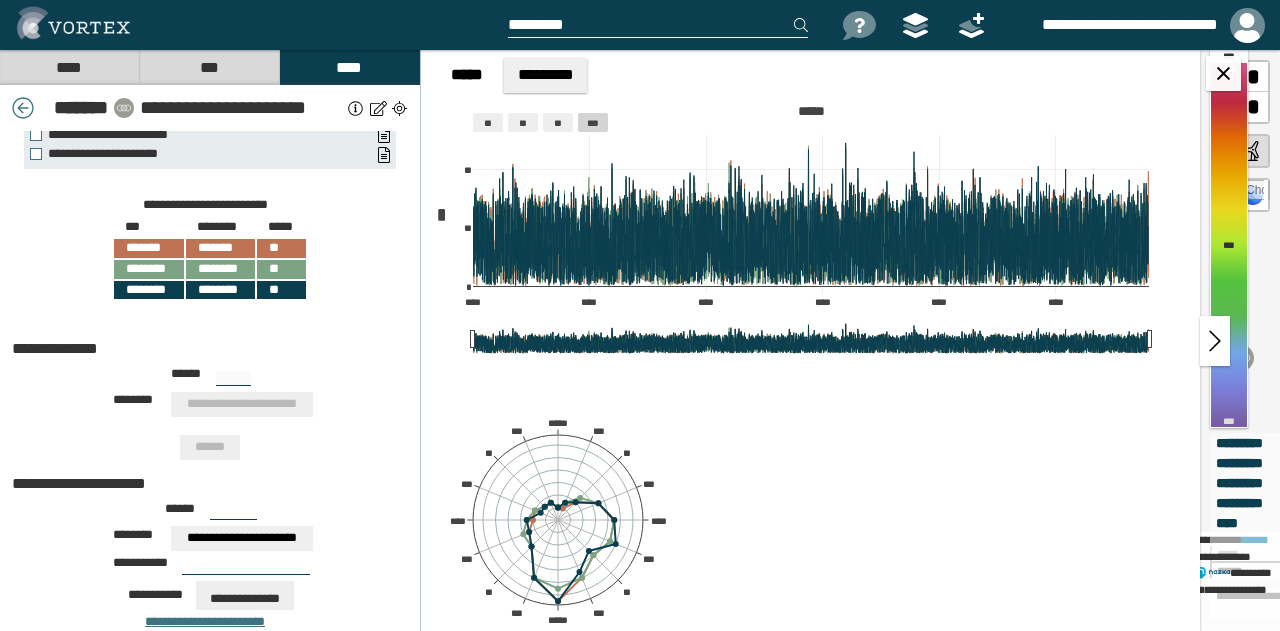 scroll, scrollTop: 0, scrollLeft: 0, axis: both 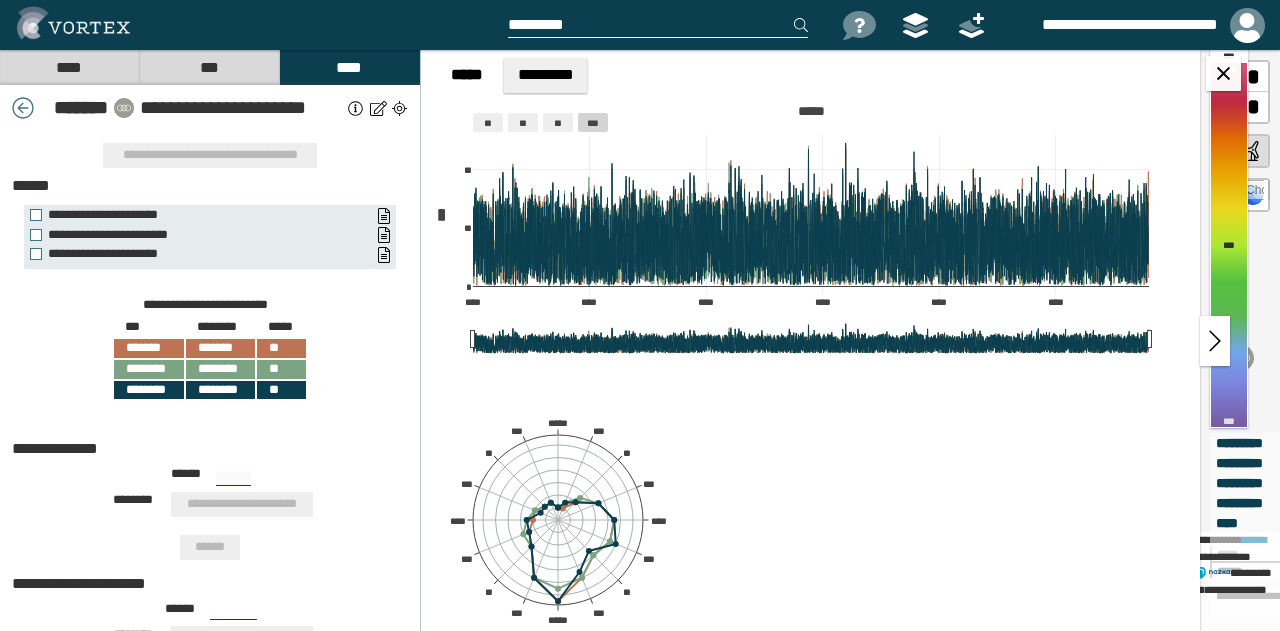 type on "***" 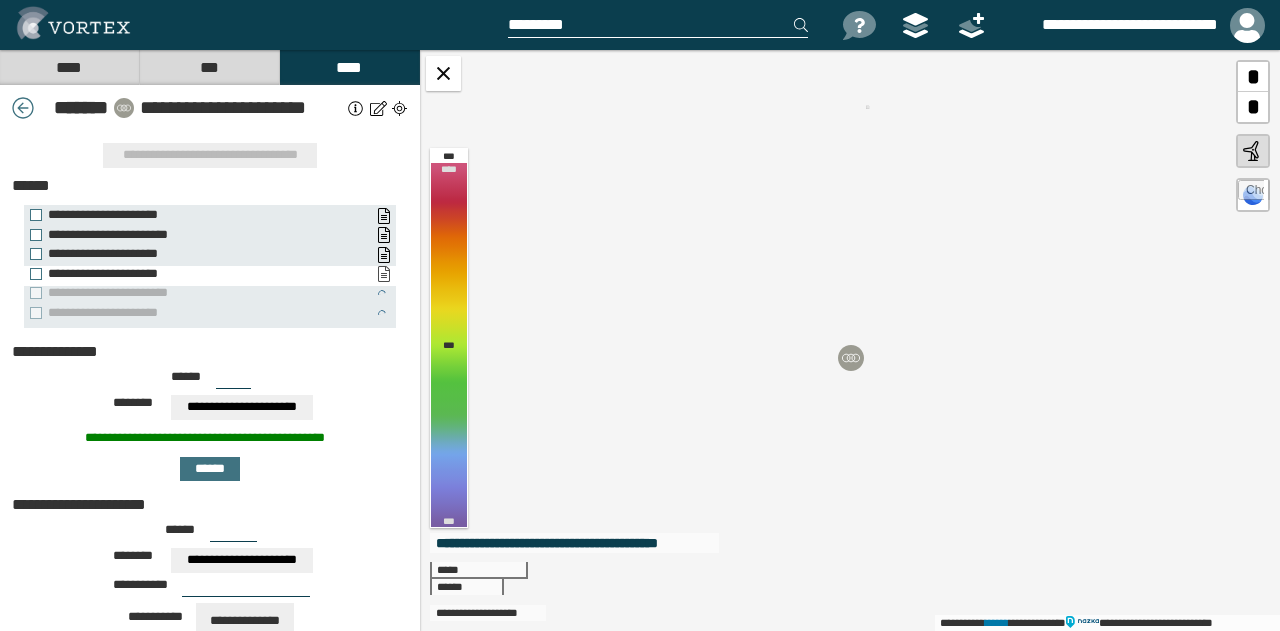 click on "**********" at bounding box center [383, 274] 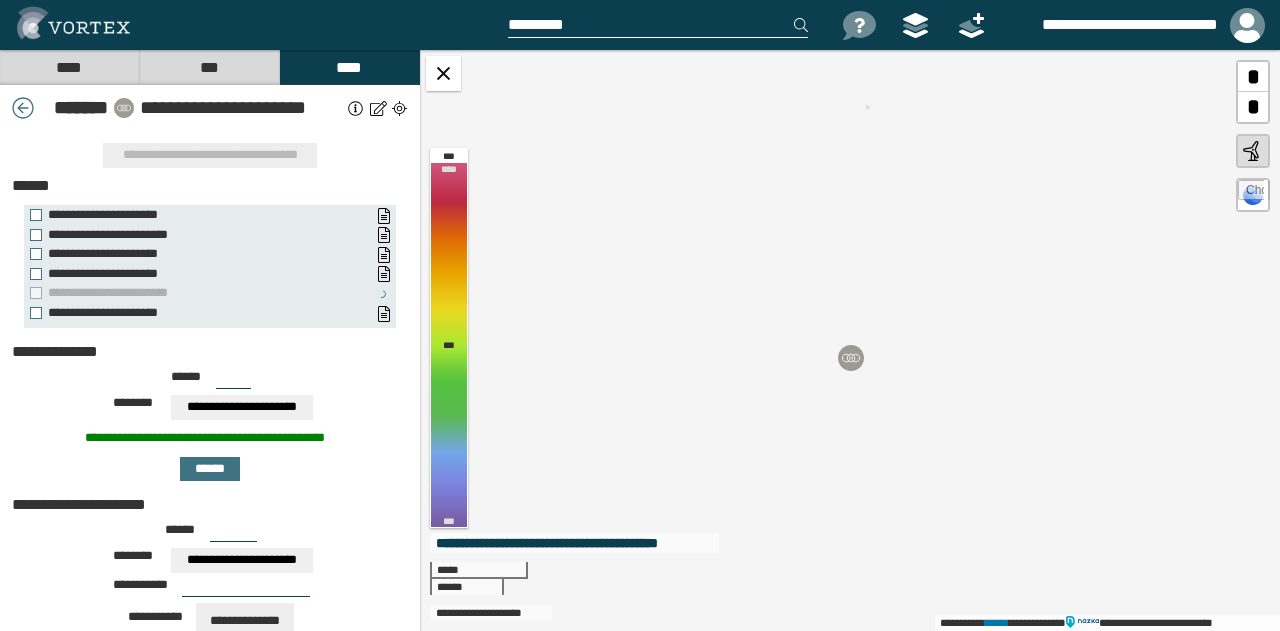 drag, startPoint x: 169, startPoint y: 340, endPoint x: 251, endPoint y: 294, distance: 94.02127 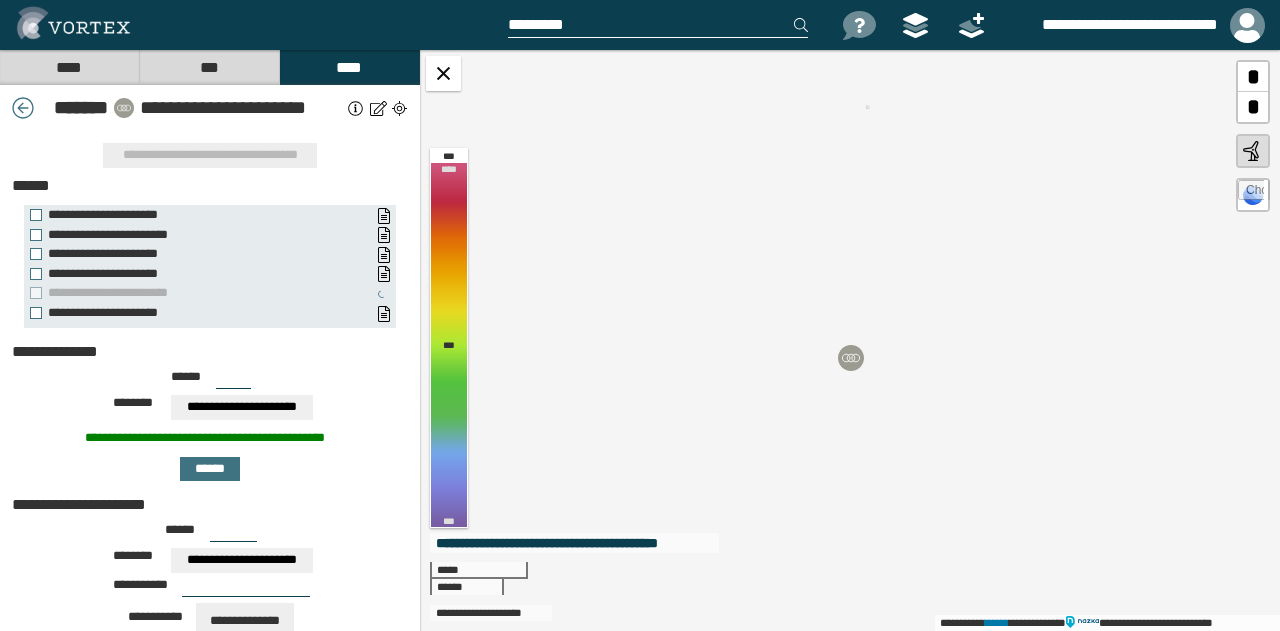 click on "**********" at bounding box center (205, 352) 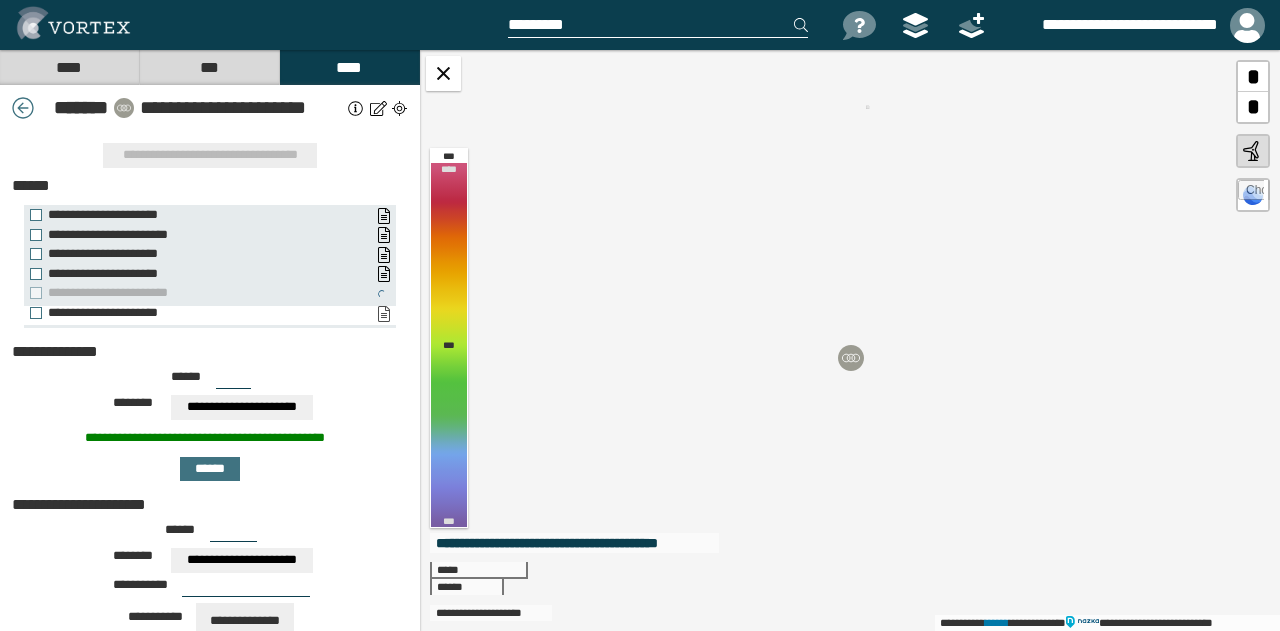 click on "**********" at bounding box center [383, 314] 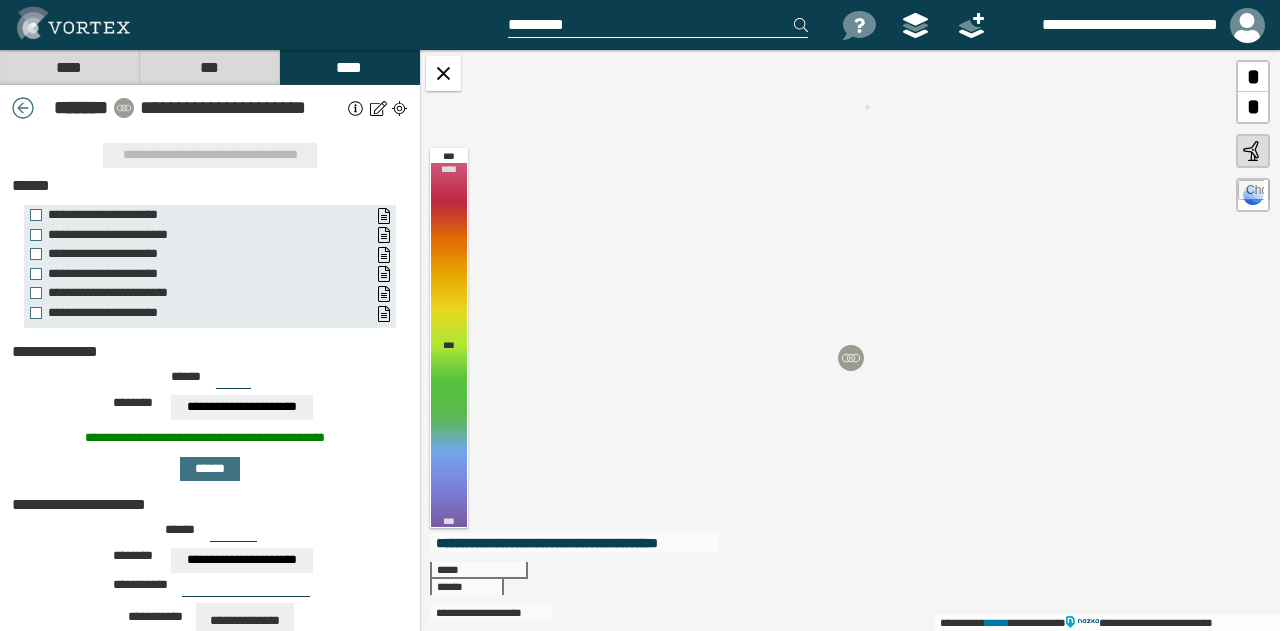 click on "**********" at bounding box center (205, 352) 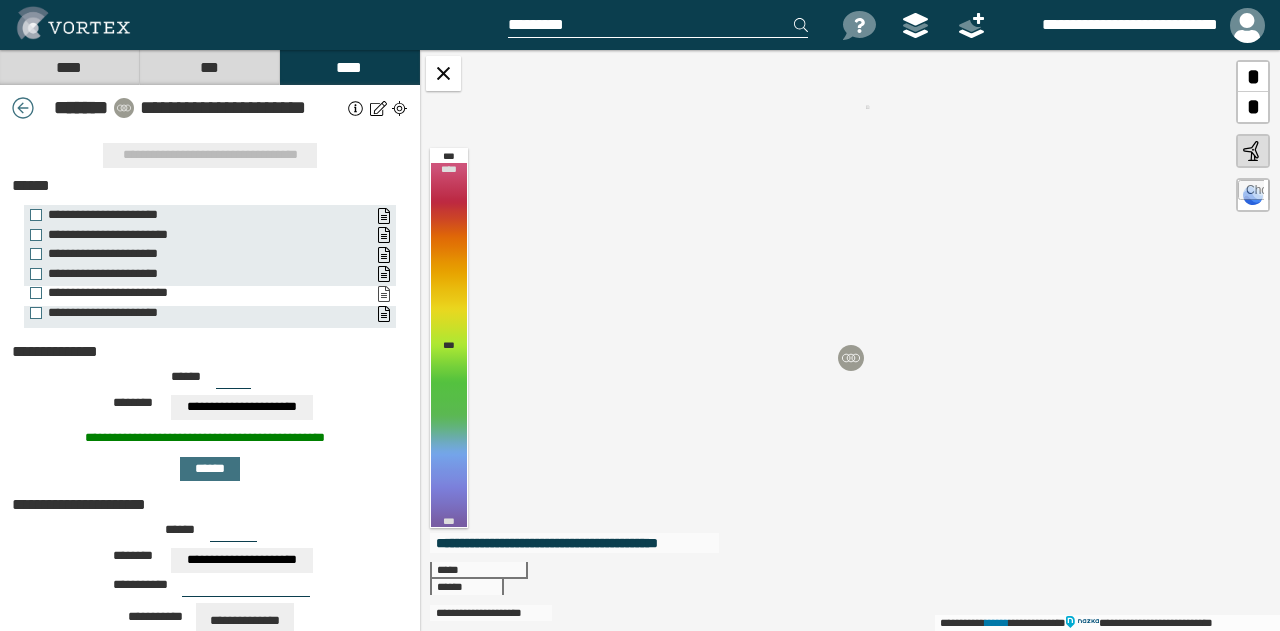 click on "**********" at bounding box center (383, 294) 